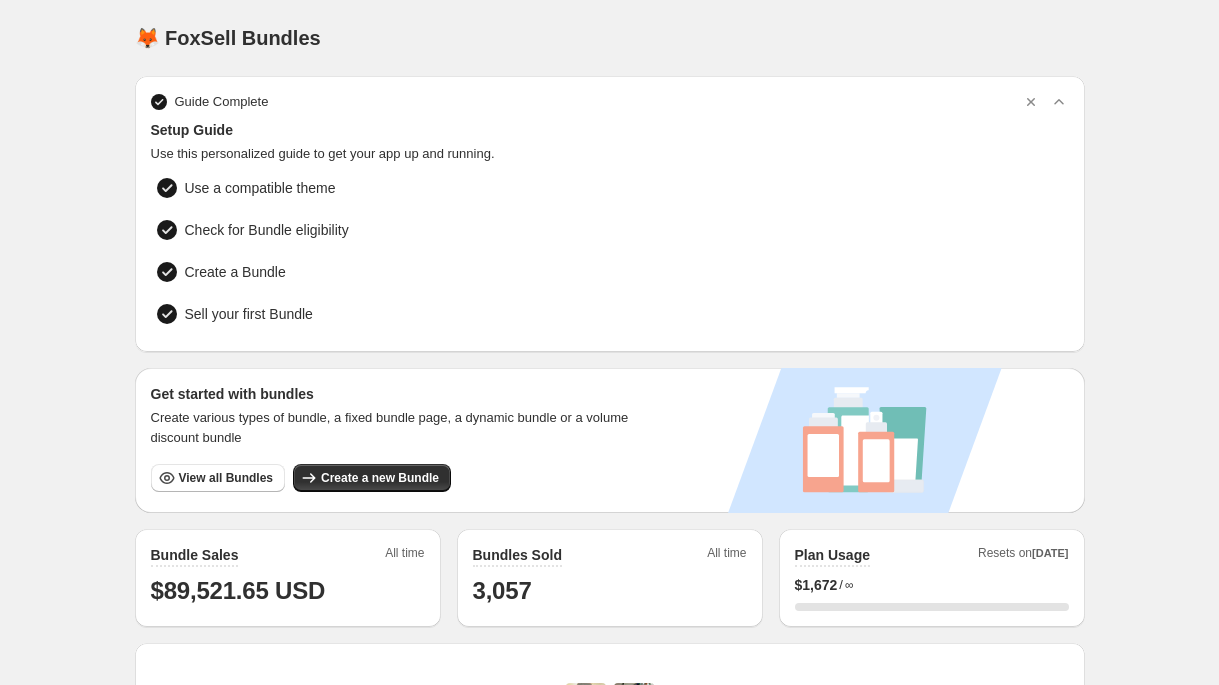 scroll, scrollTop: 0, scrollLeft: 0, axis: both 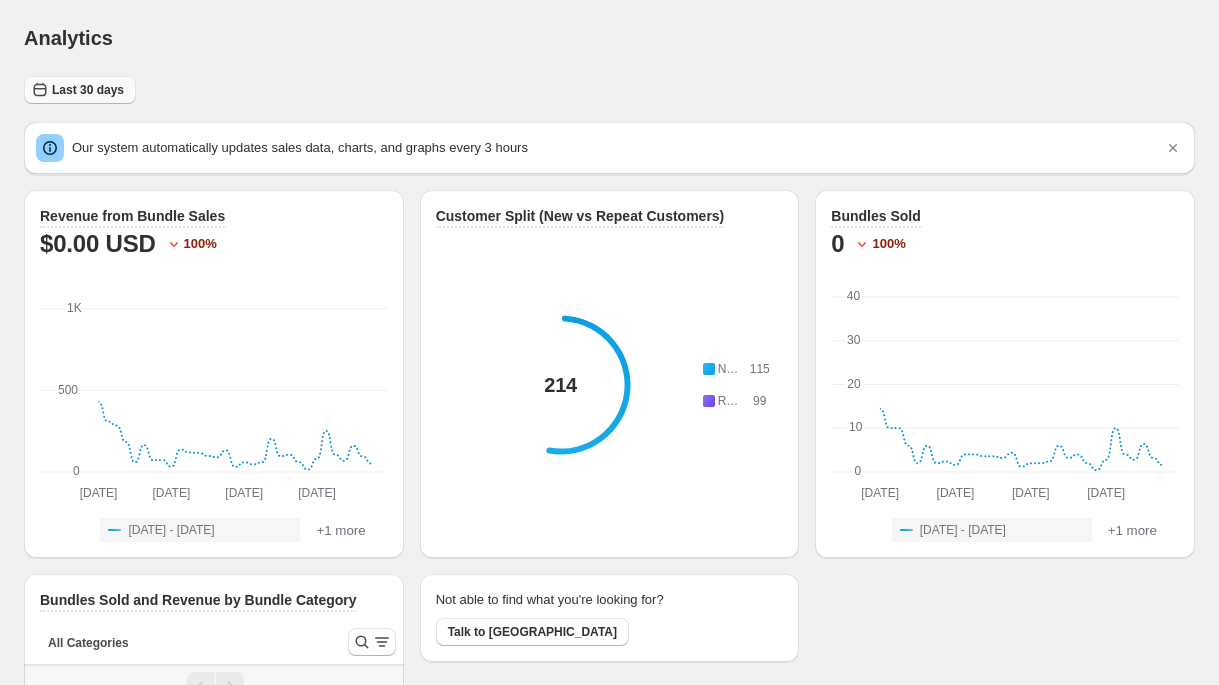 click on "Last 30 days" at bounding box center (88, 90) 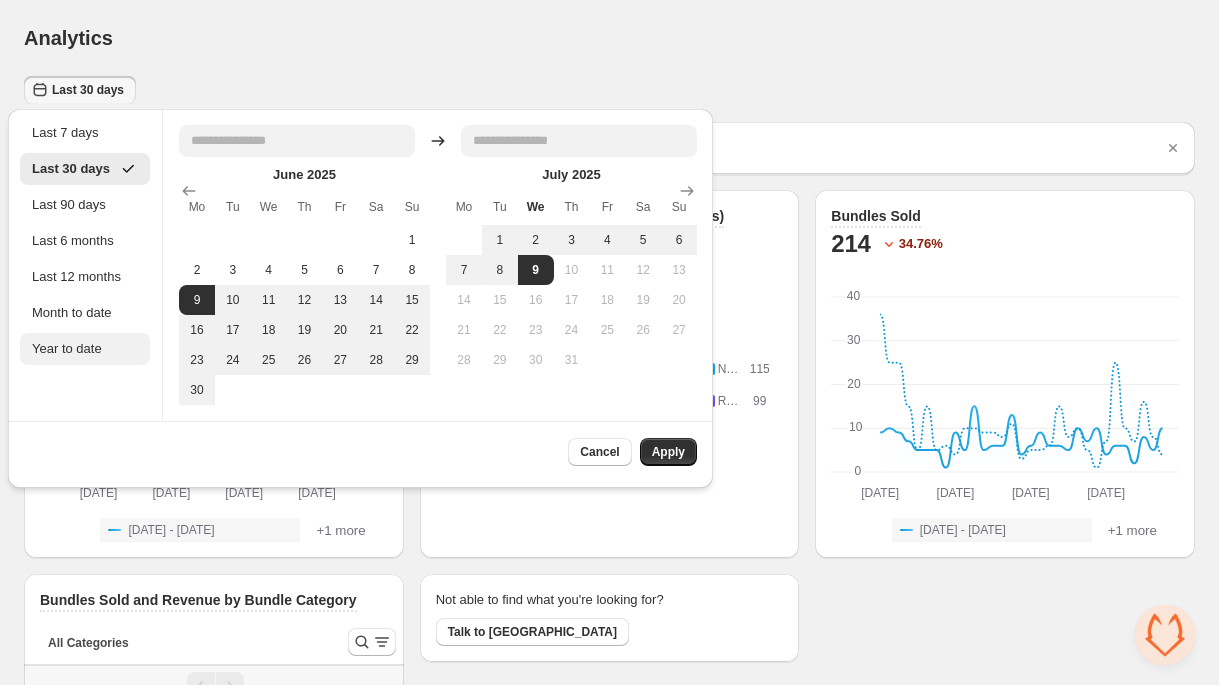 click on "Year to date" at bounding box center (85, 349) 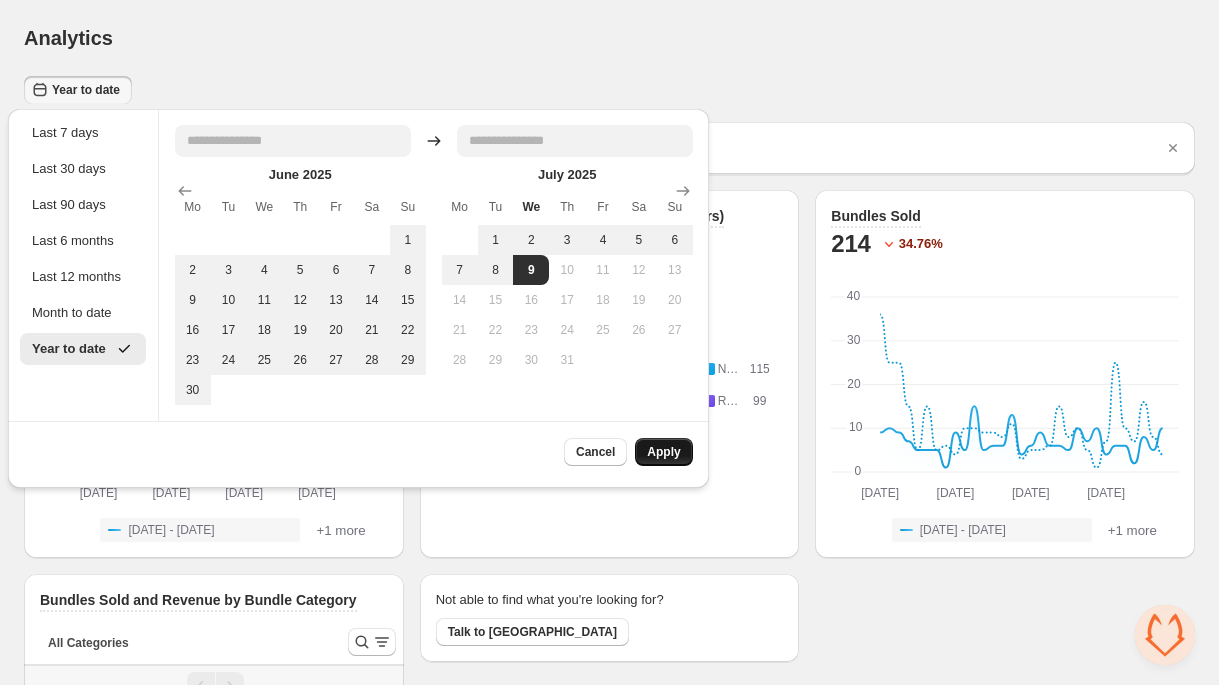 click on "Apply" at bounding box center (663, 452) 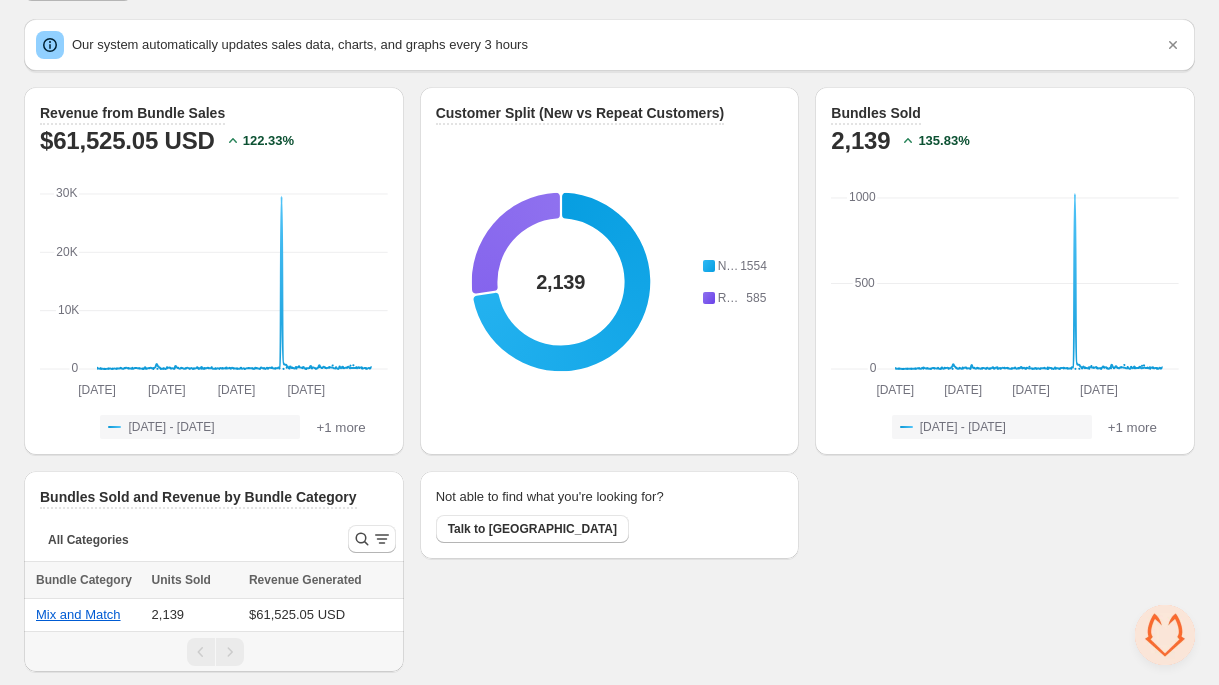 scroll, scrollTop: 105, scrollLeft: 0, axis: vertical 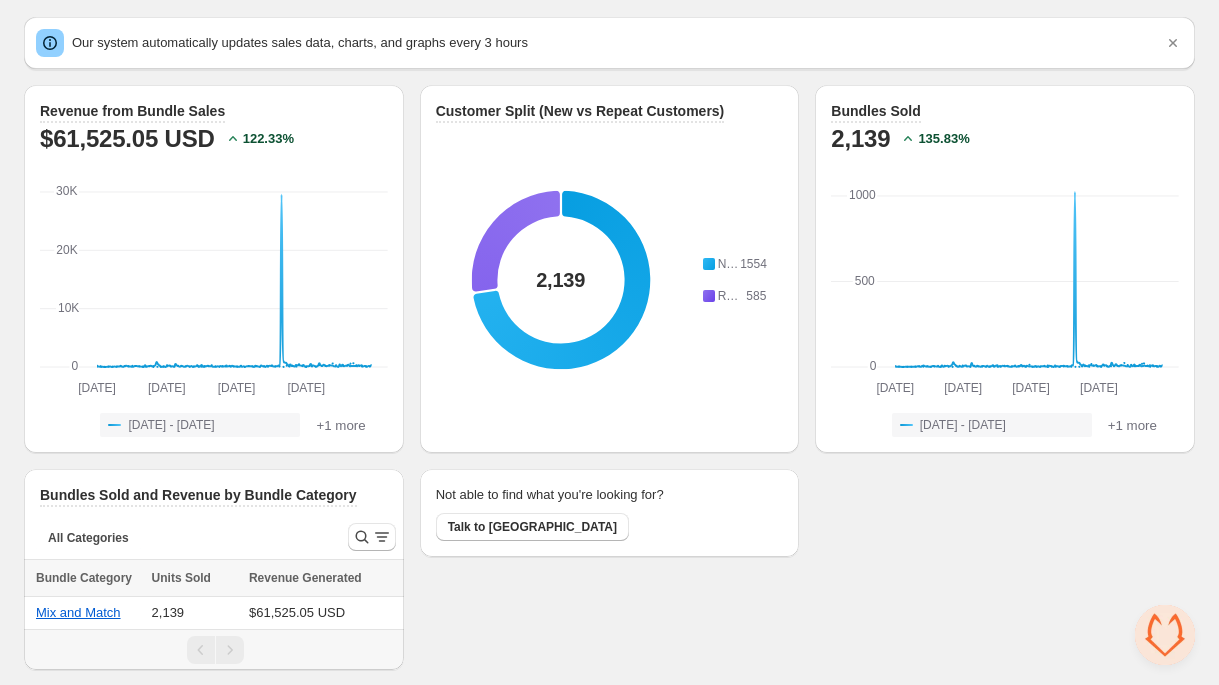 click at bounding box center (230, 650) 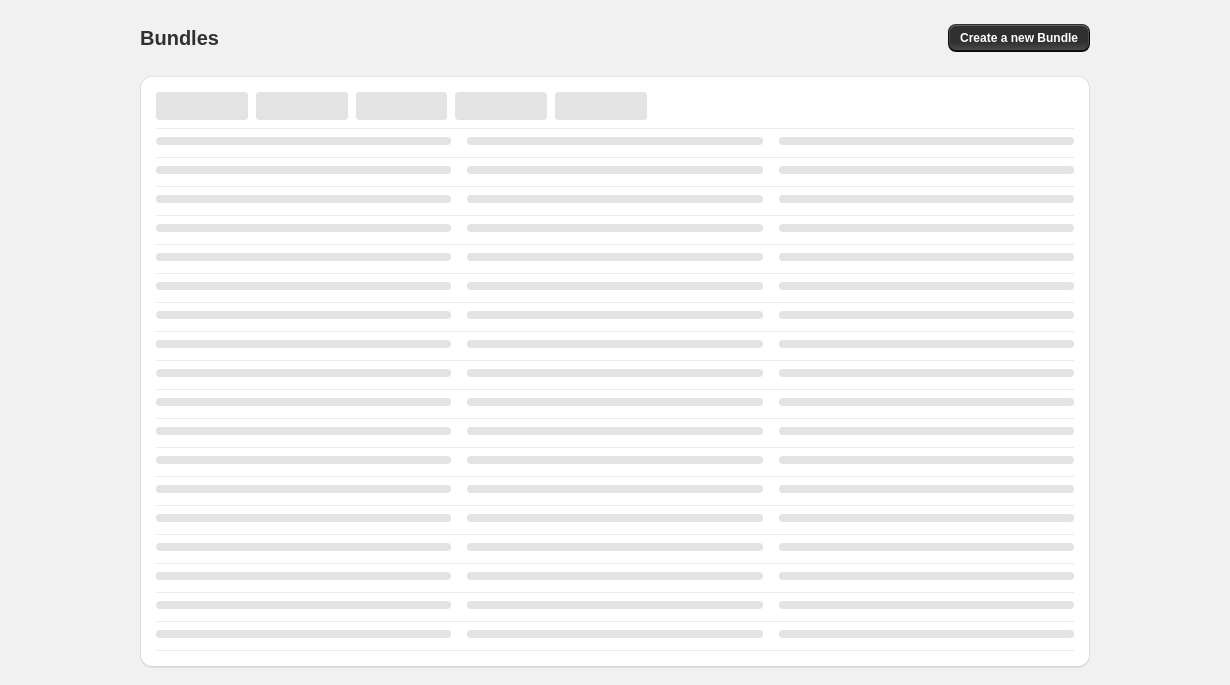 scroll, scrollTop: 0, scrollLeft: 0, axis: both 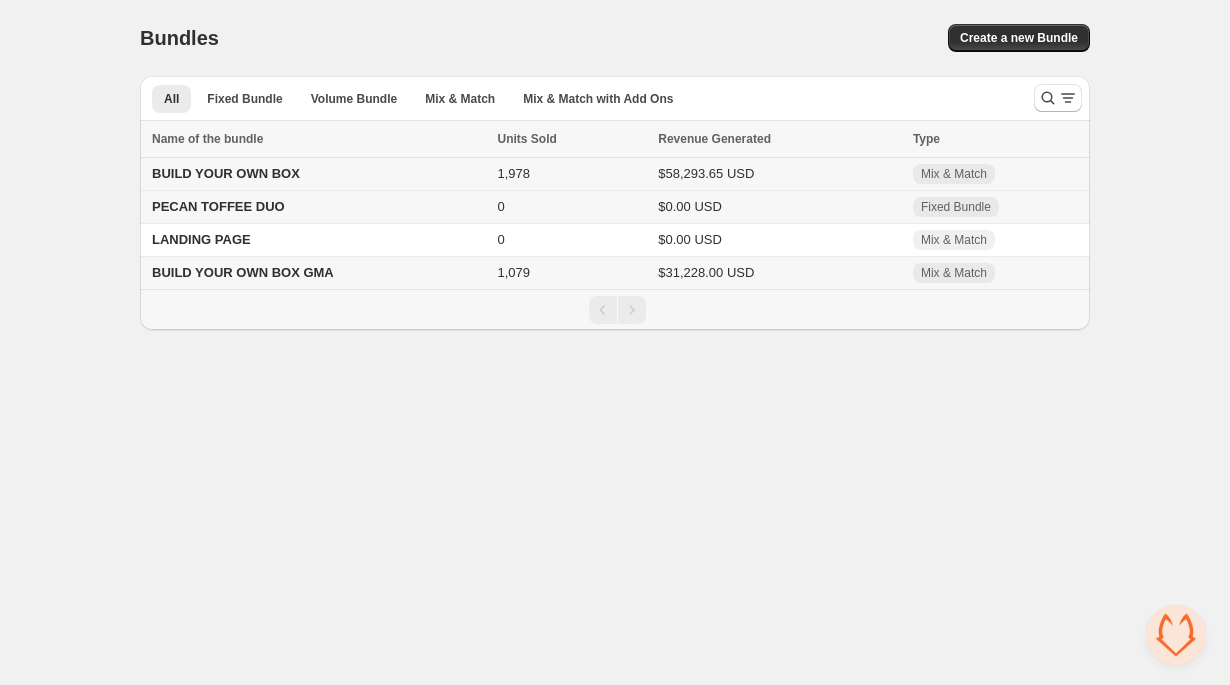click on "1,978" at bounding box center [572, 174] 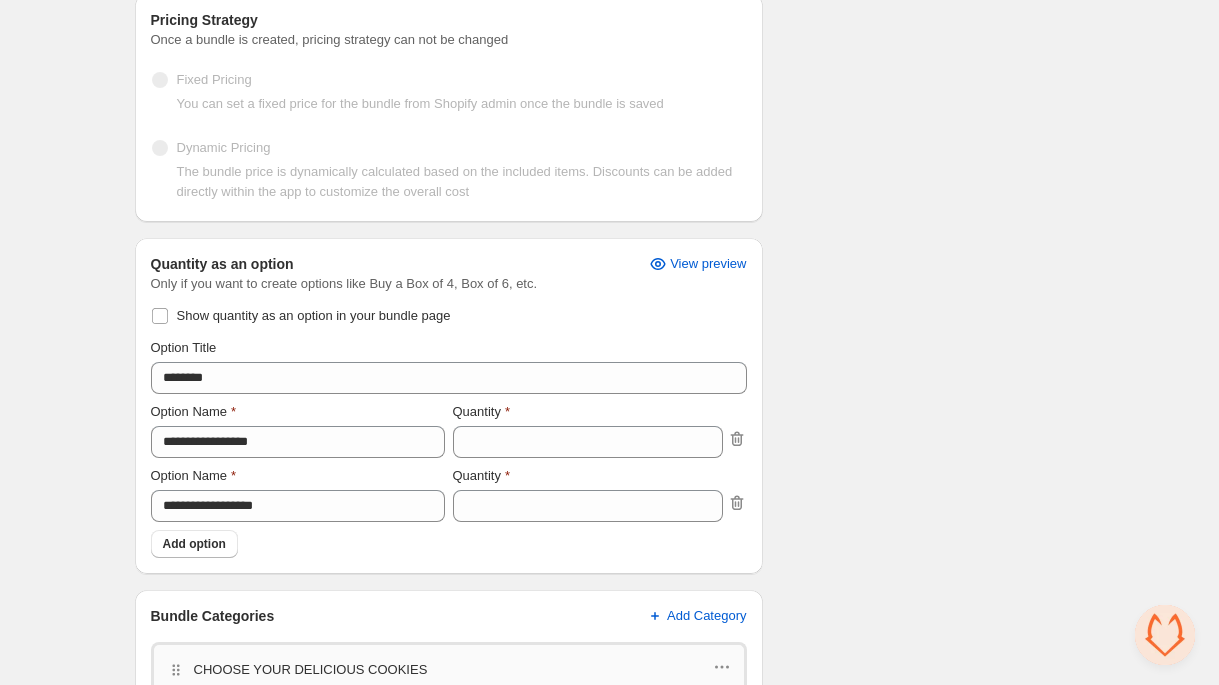 scroll, scrollTop: 0, scrollLeft: 0, axis: both 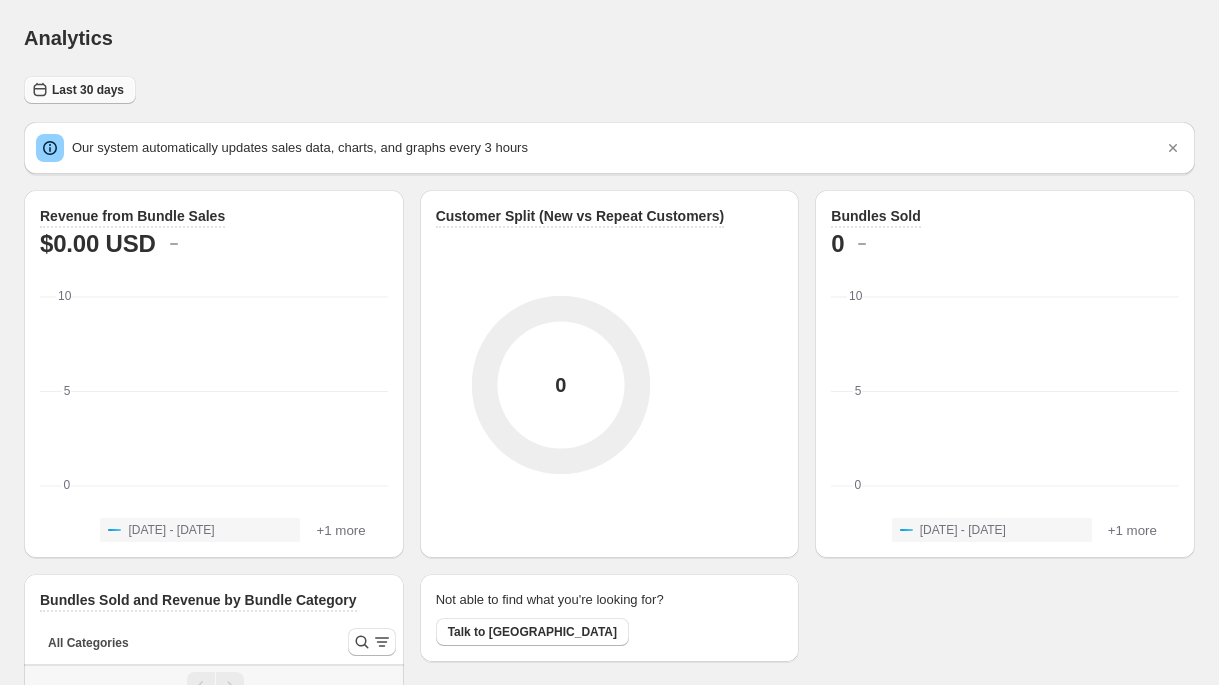 click on "Last 30 days" at bounding box center [80, 90] 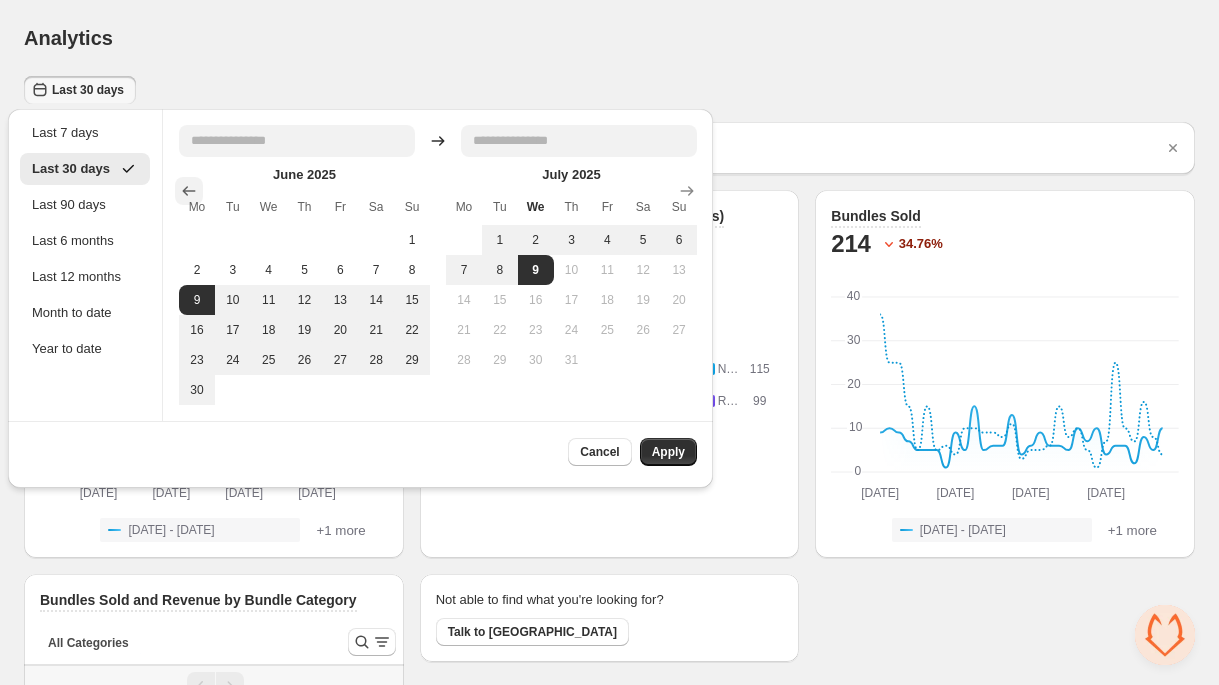 click 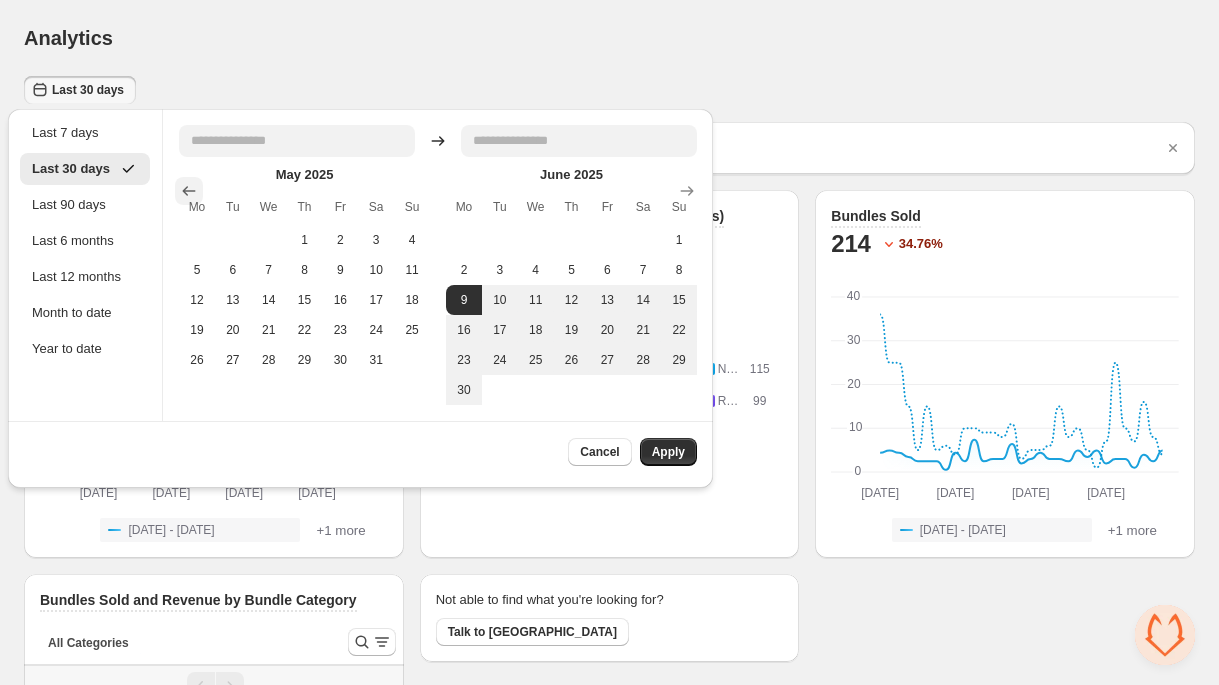 click 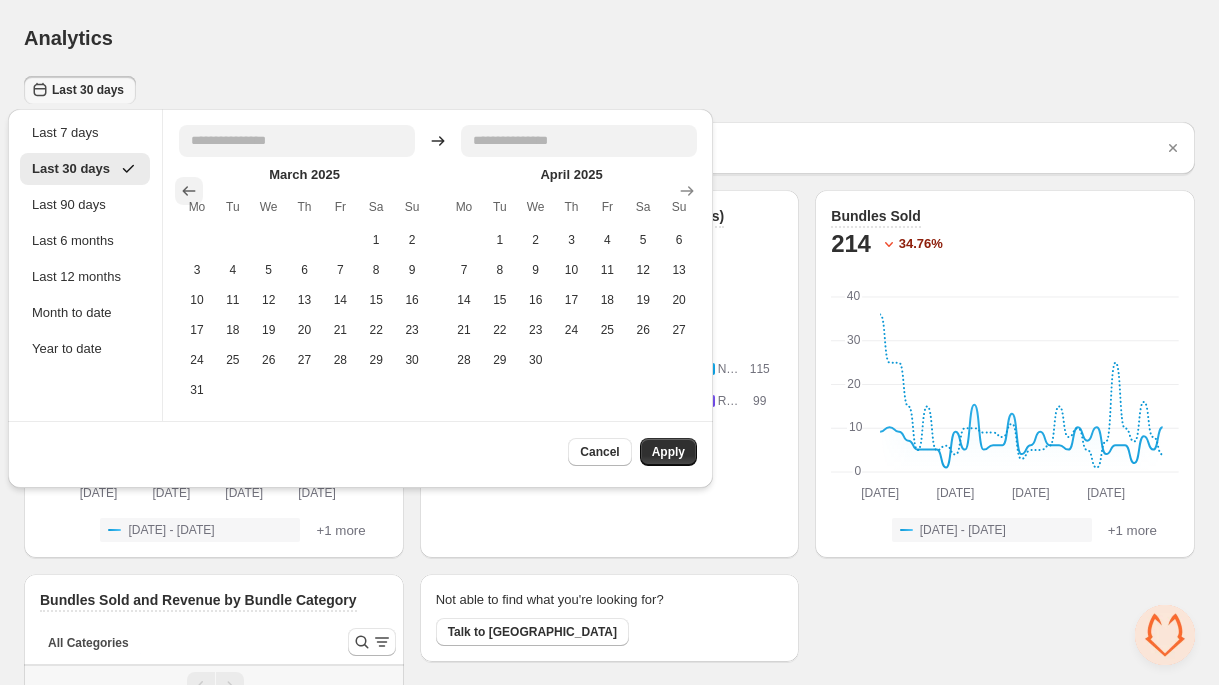 click 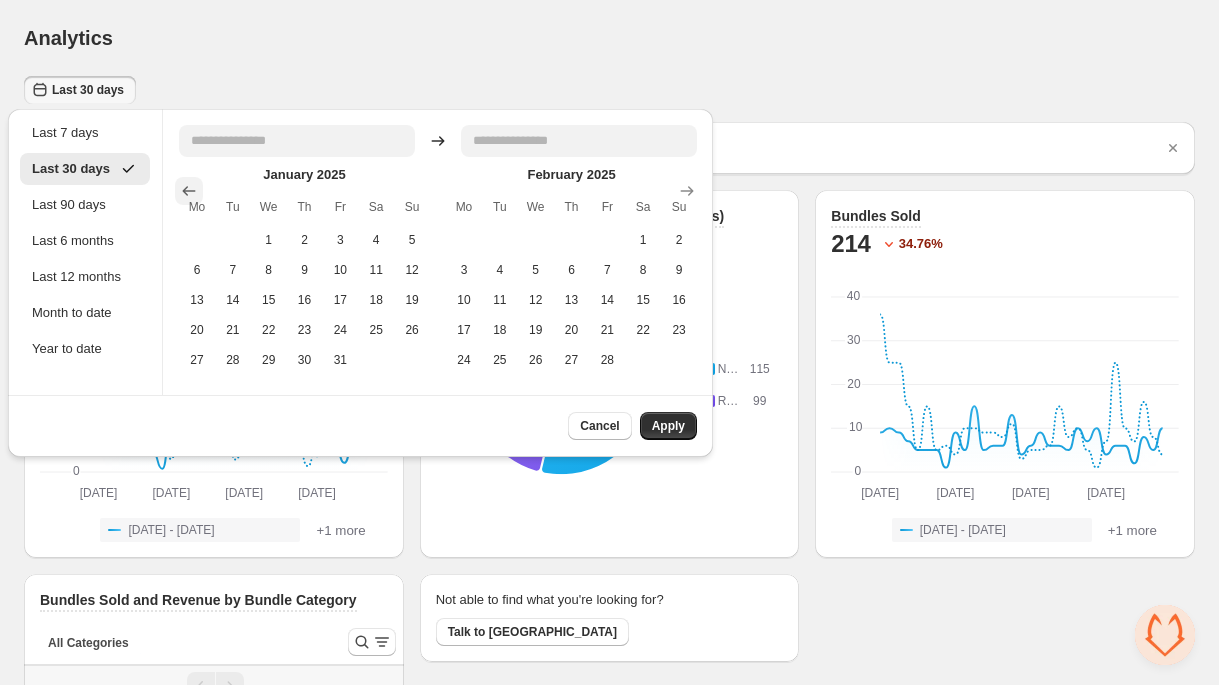 click 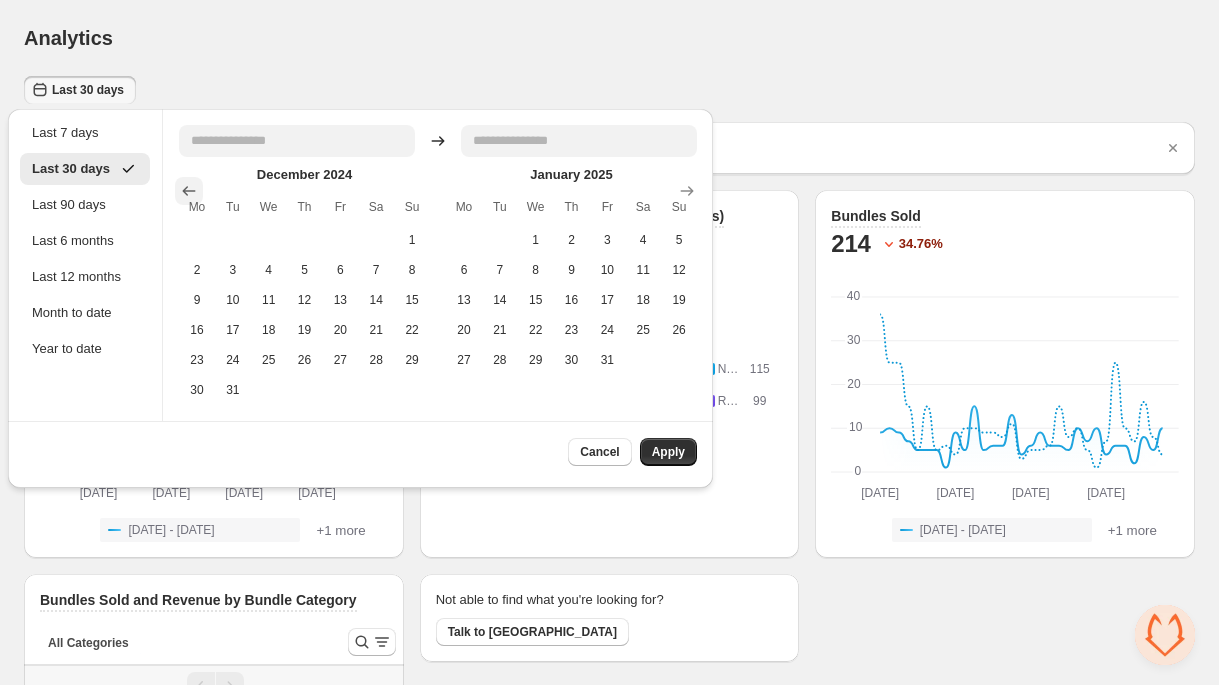 click 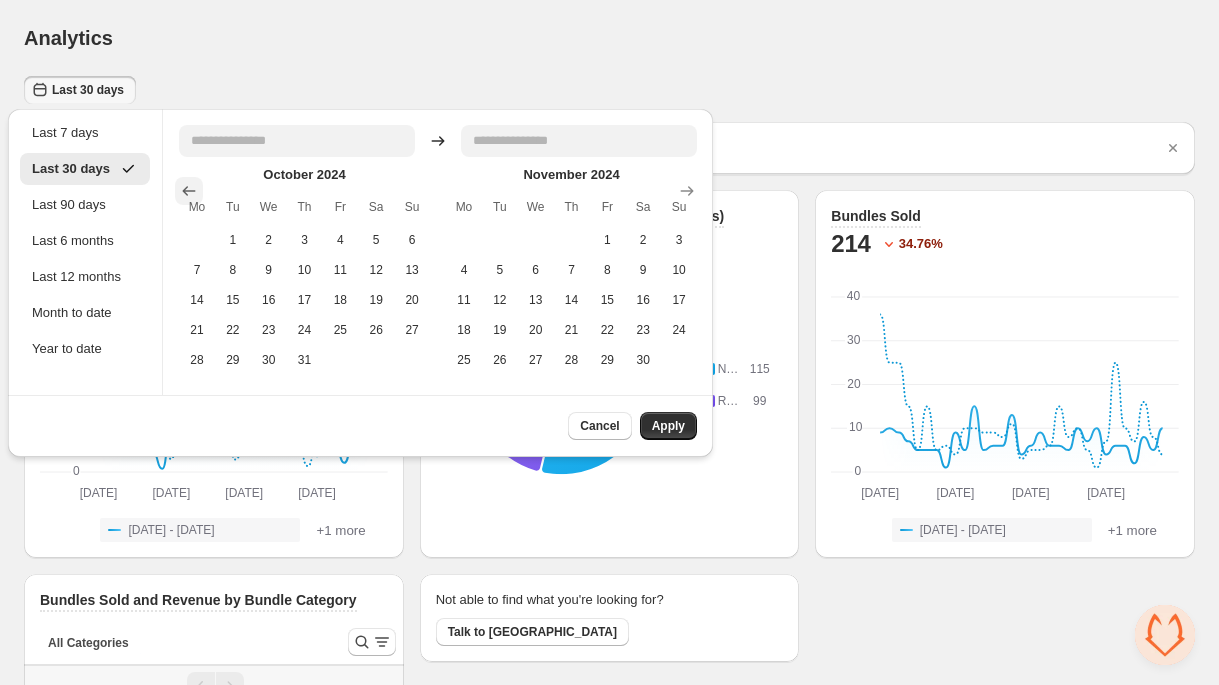 click 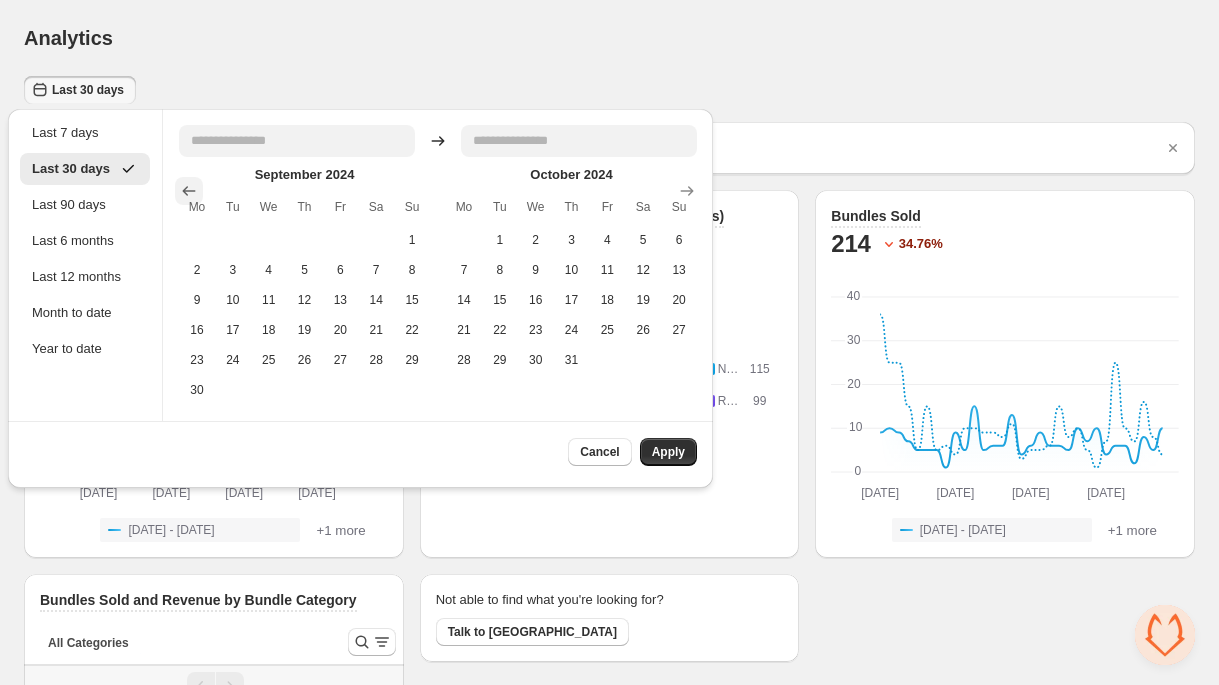 click 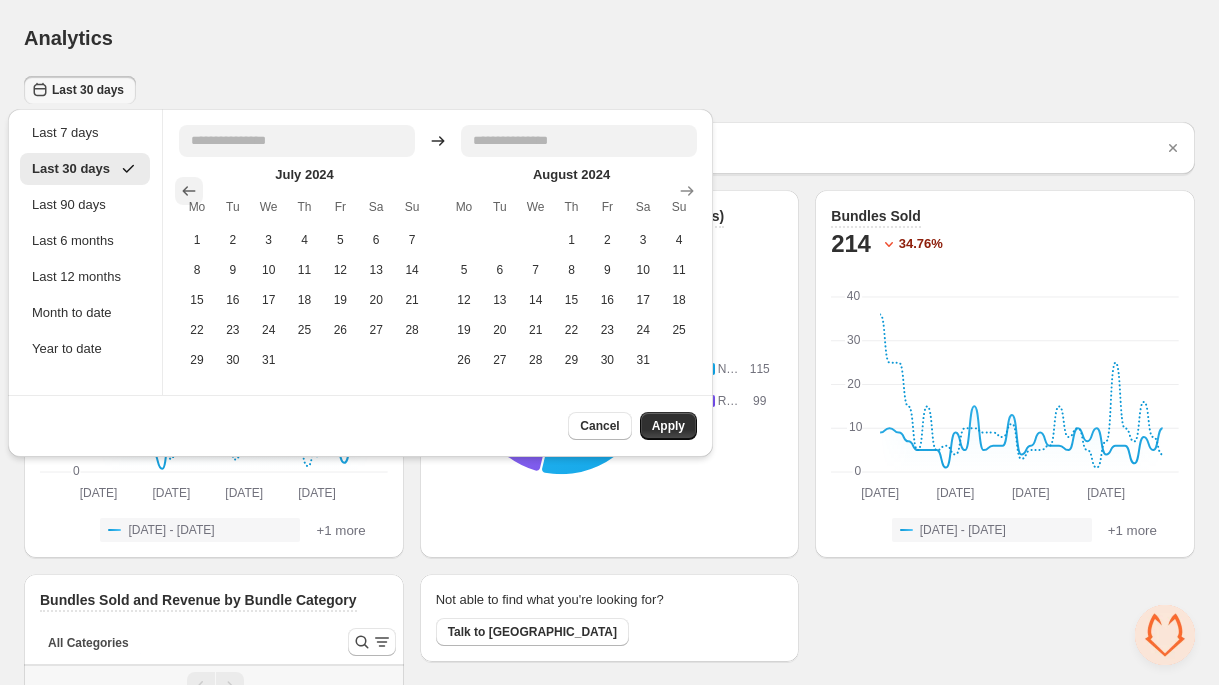 click 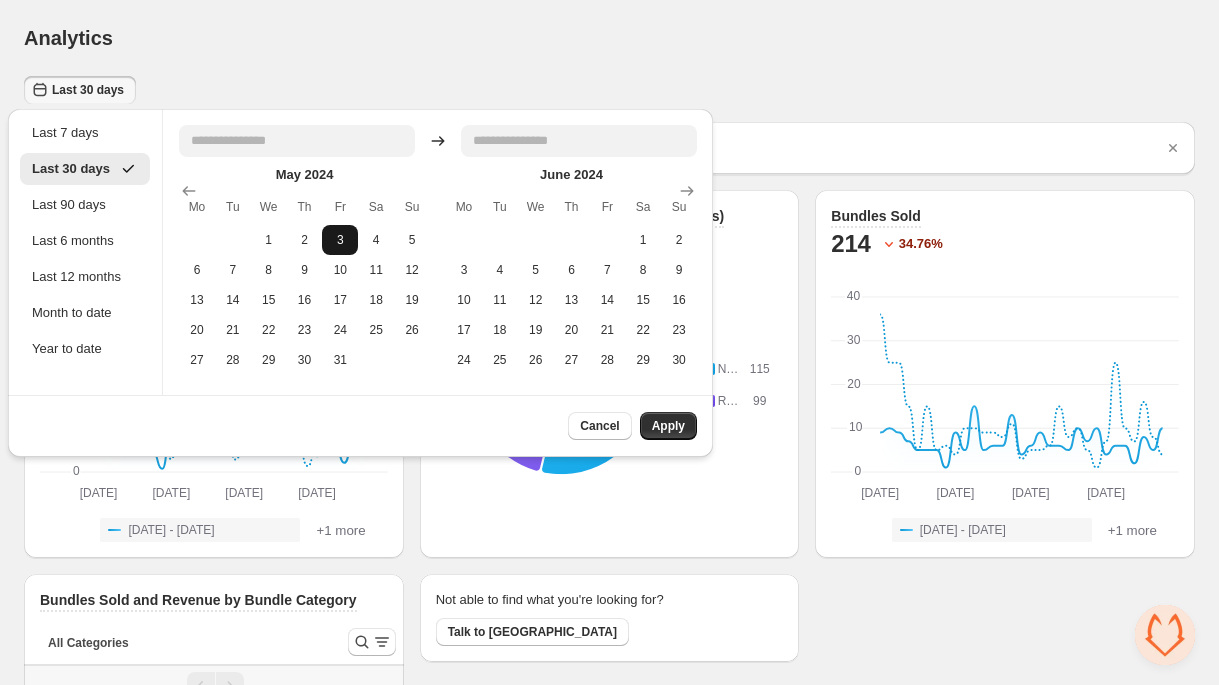drag, startPoint x: 277, startPoint y: 231, endPoint x: 330, endPoint y: 226, distance: 53.235325 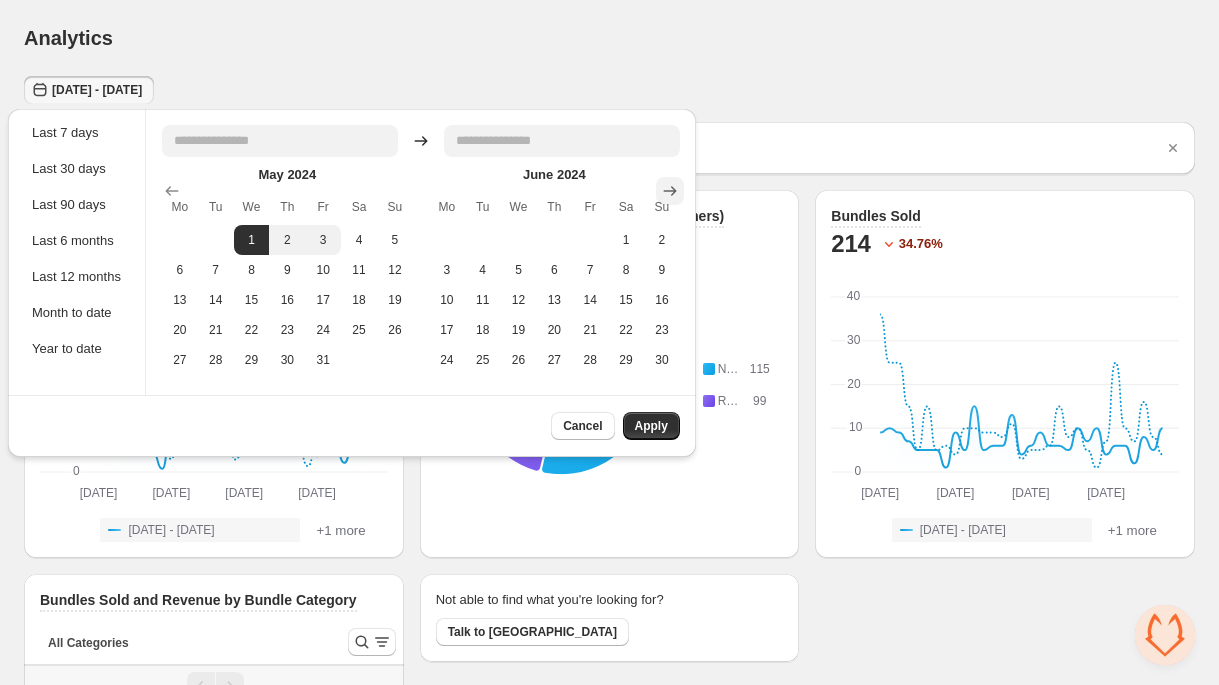 click 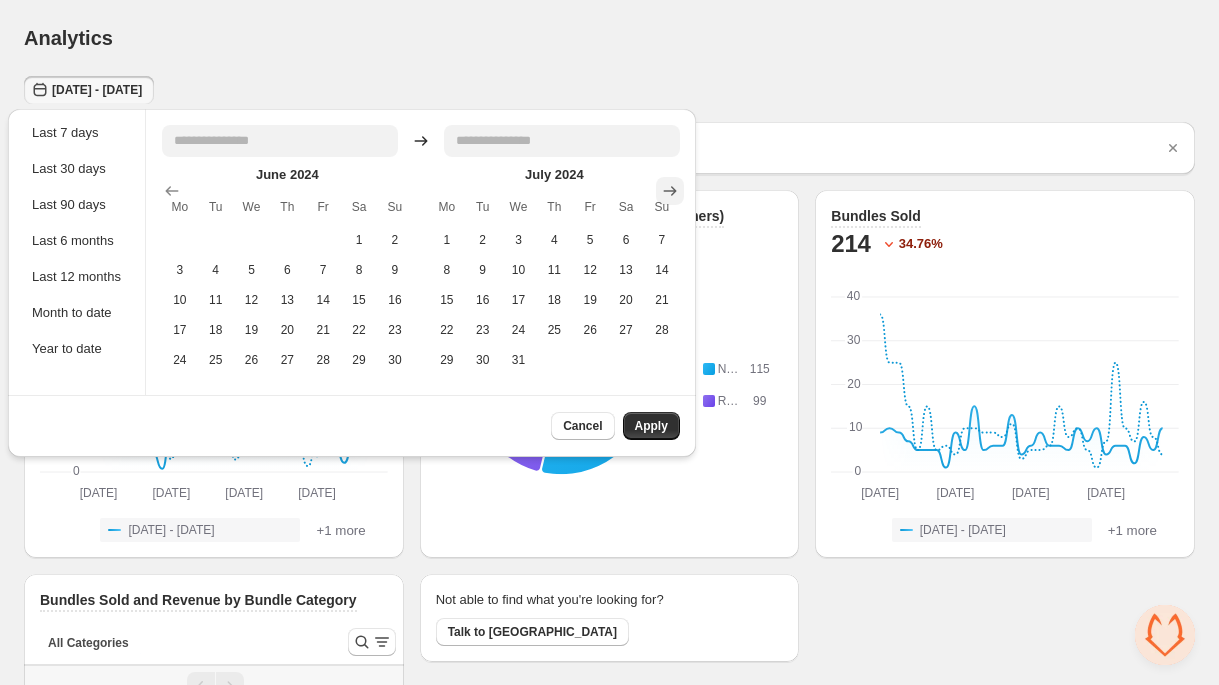 click 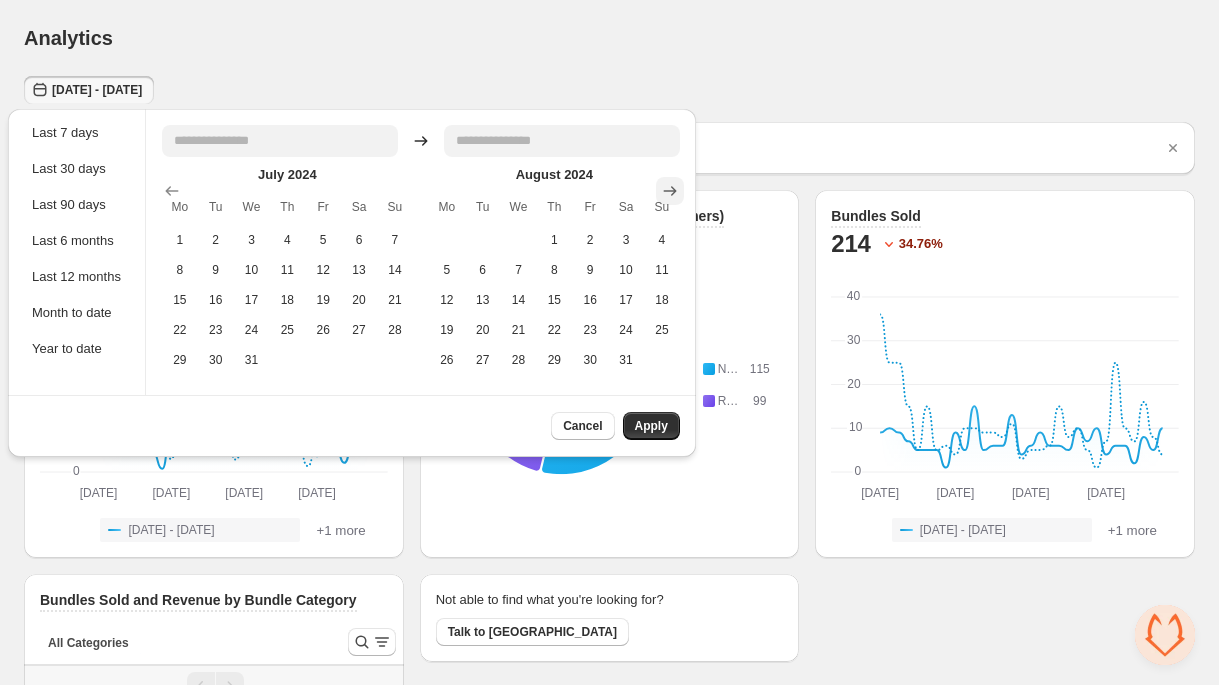 click 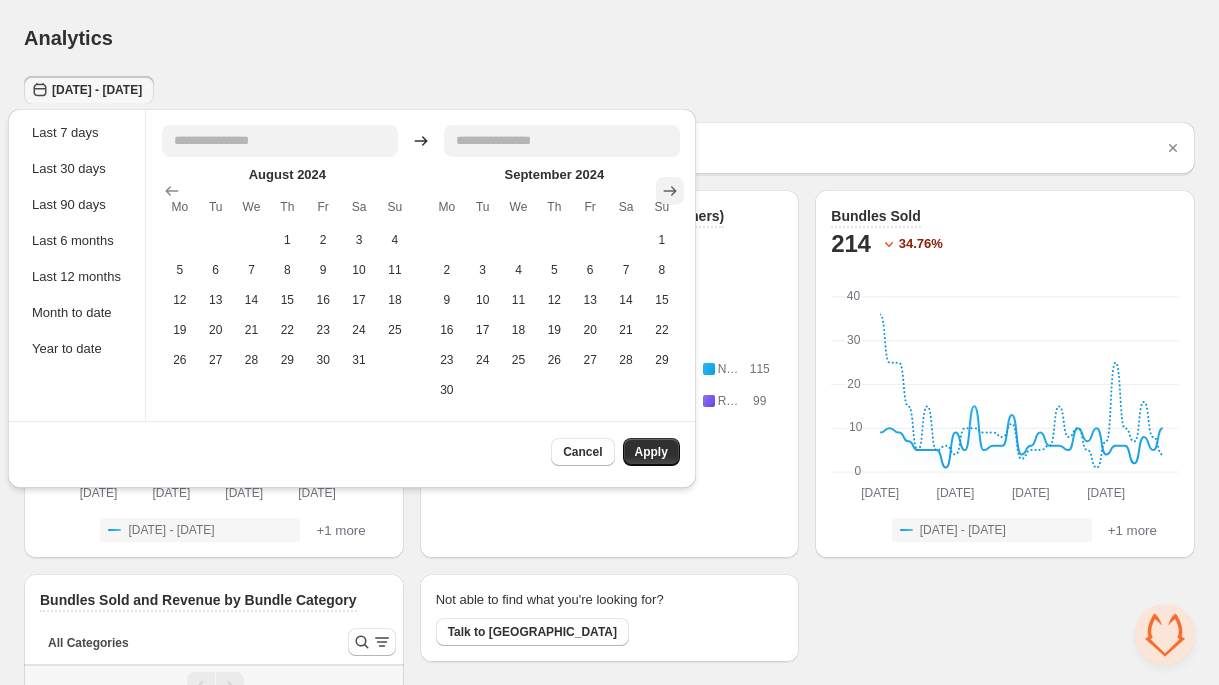 click 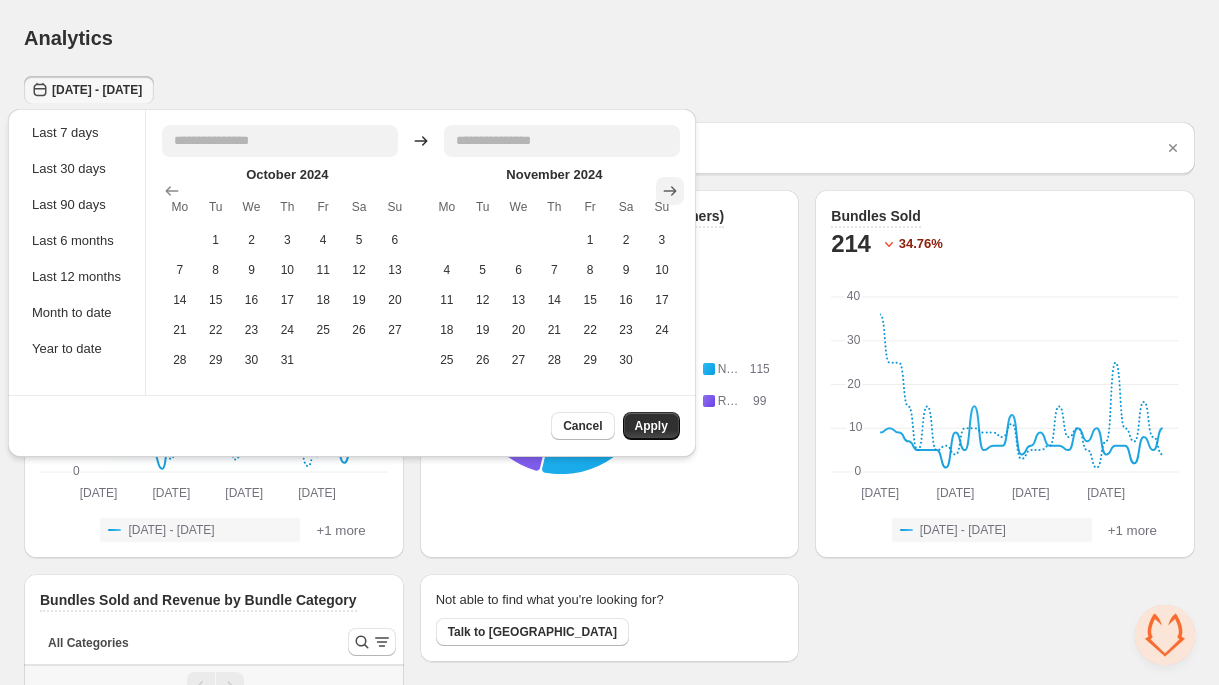 click 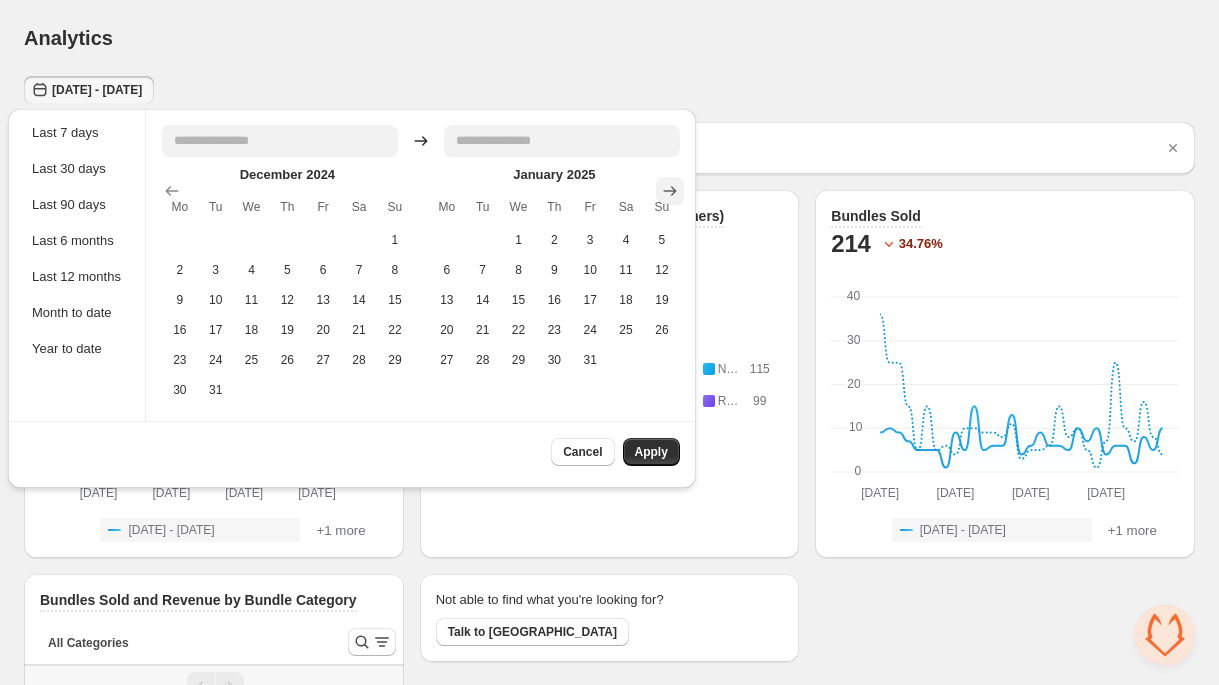 click 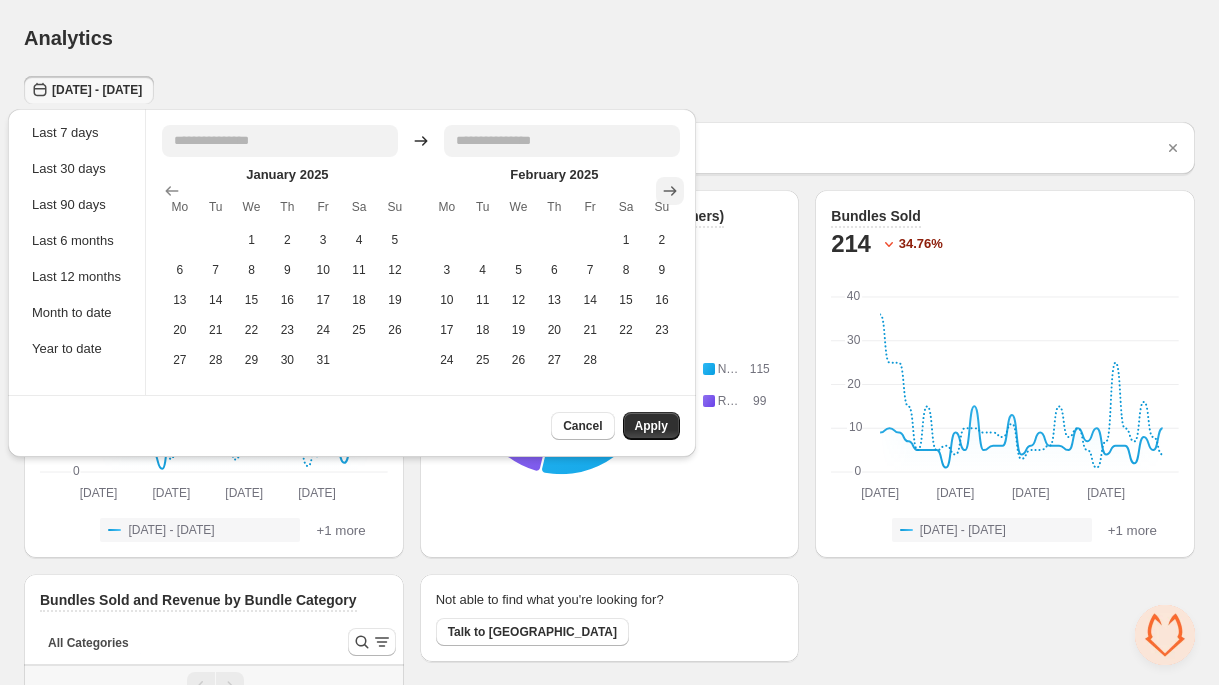click 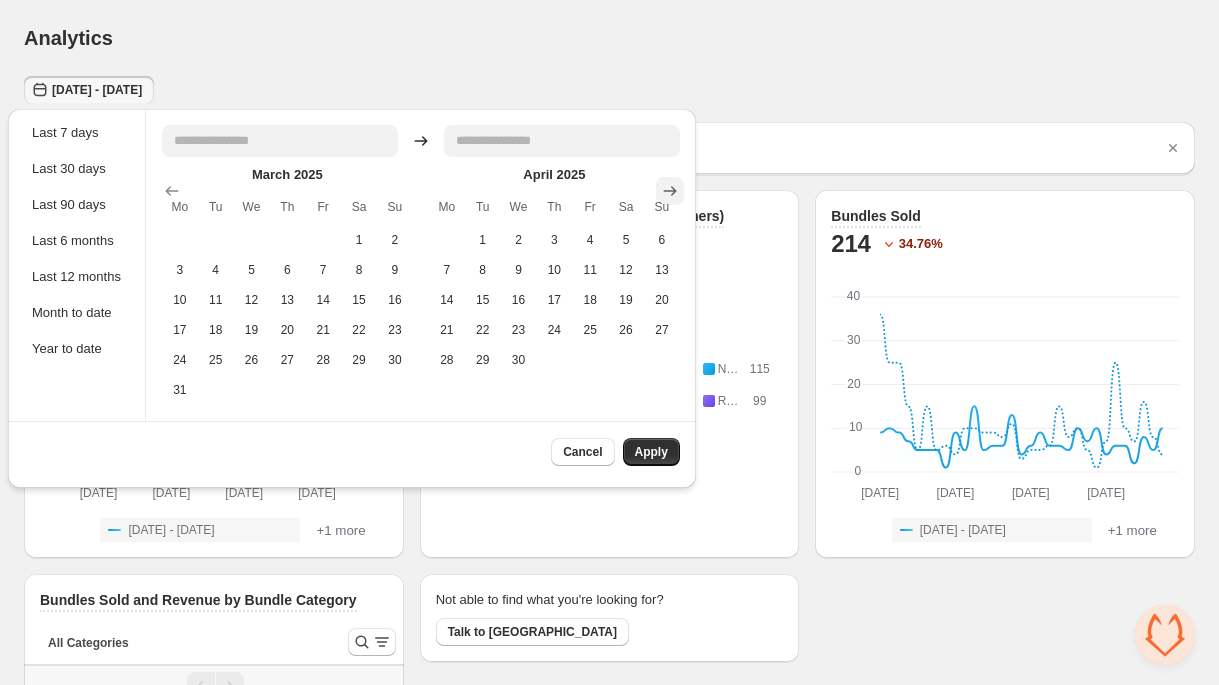 click 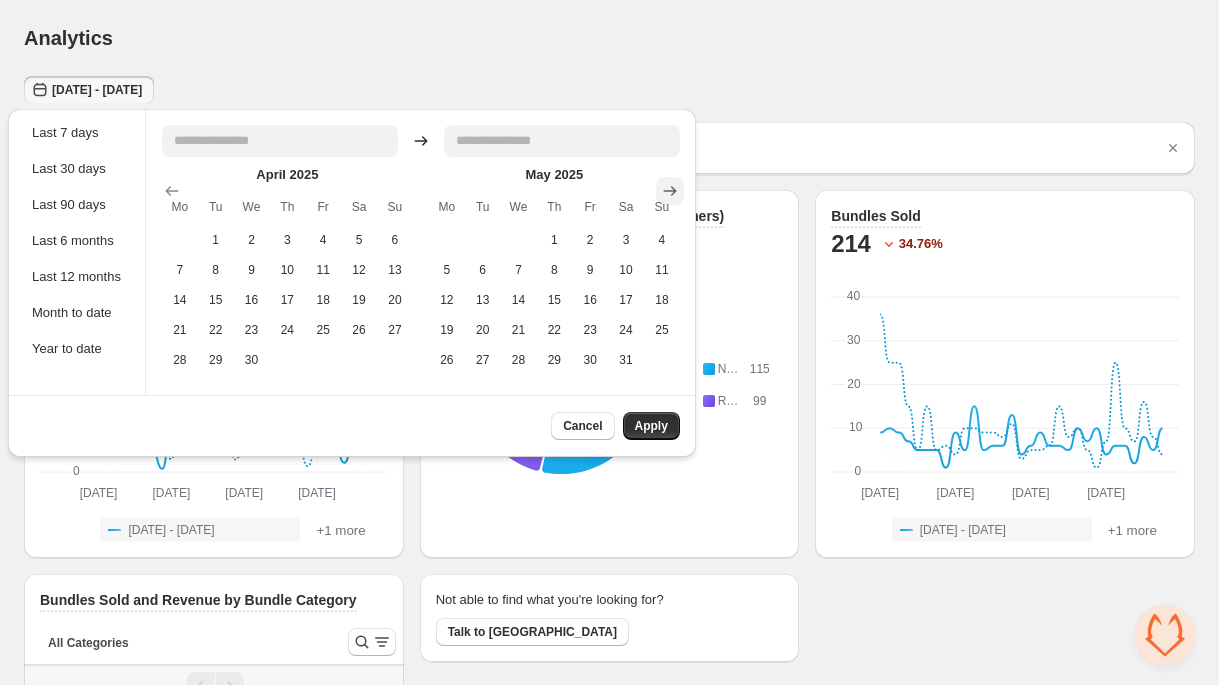 click 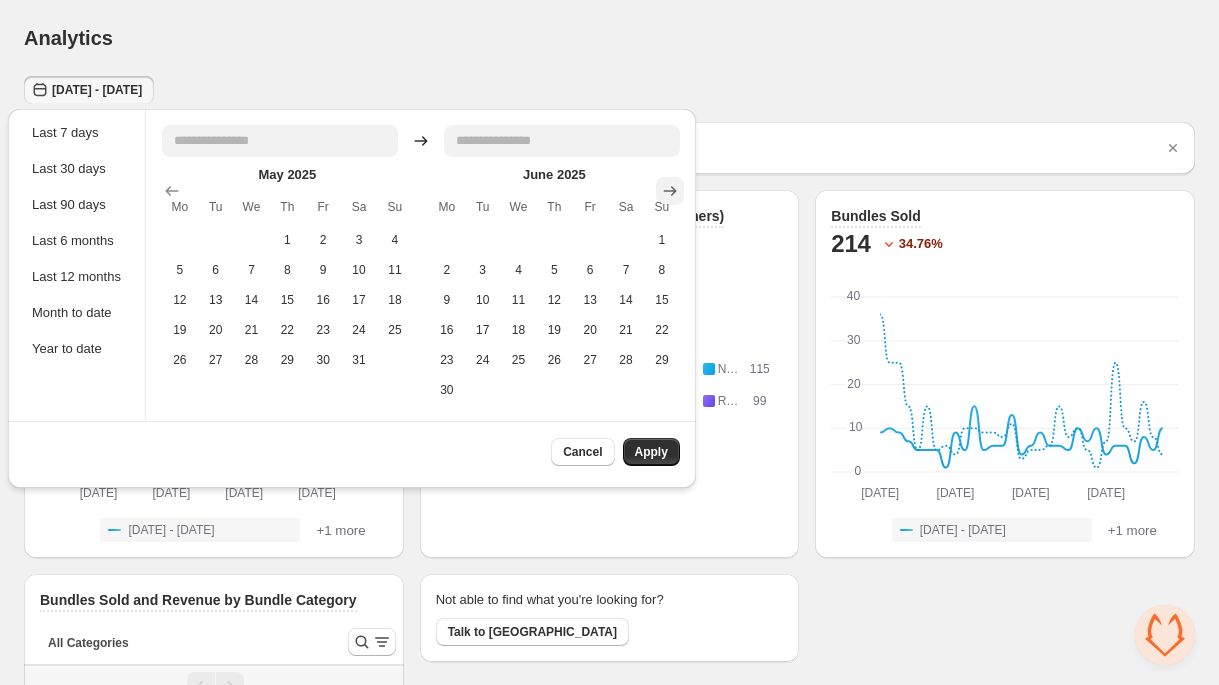 click 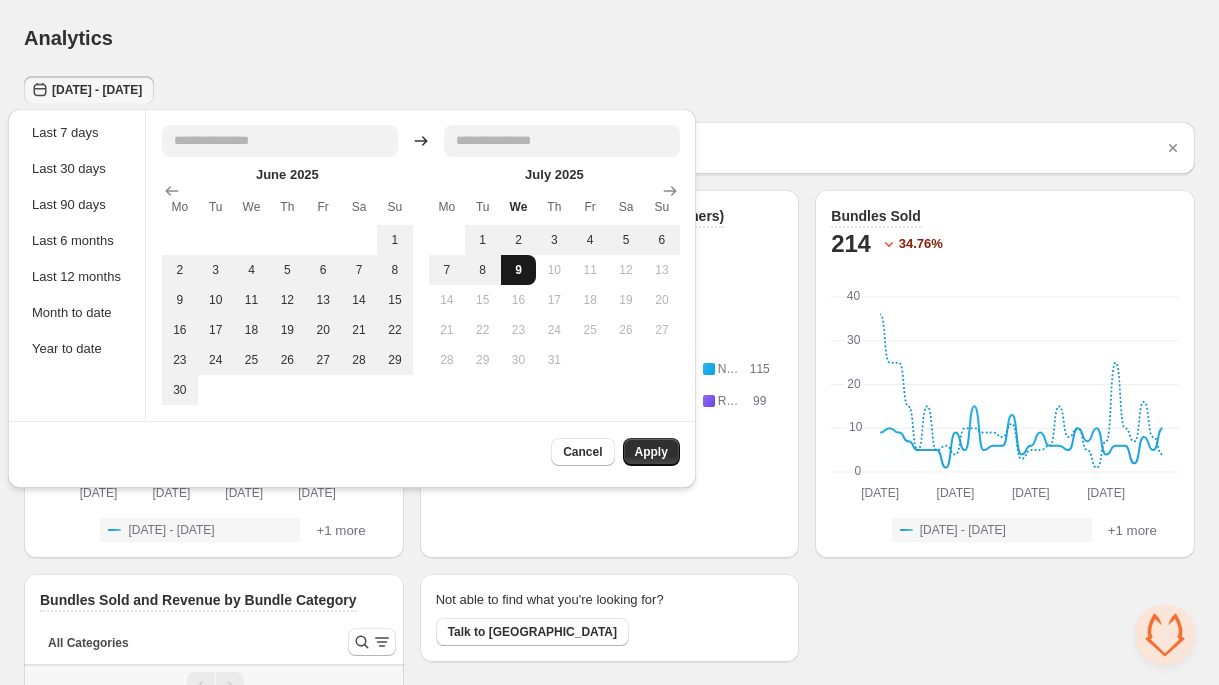 click on "9" at bounding box center (519, 270) 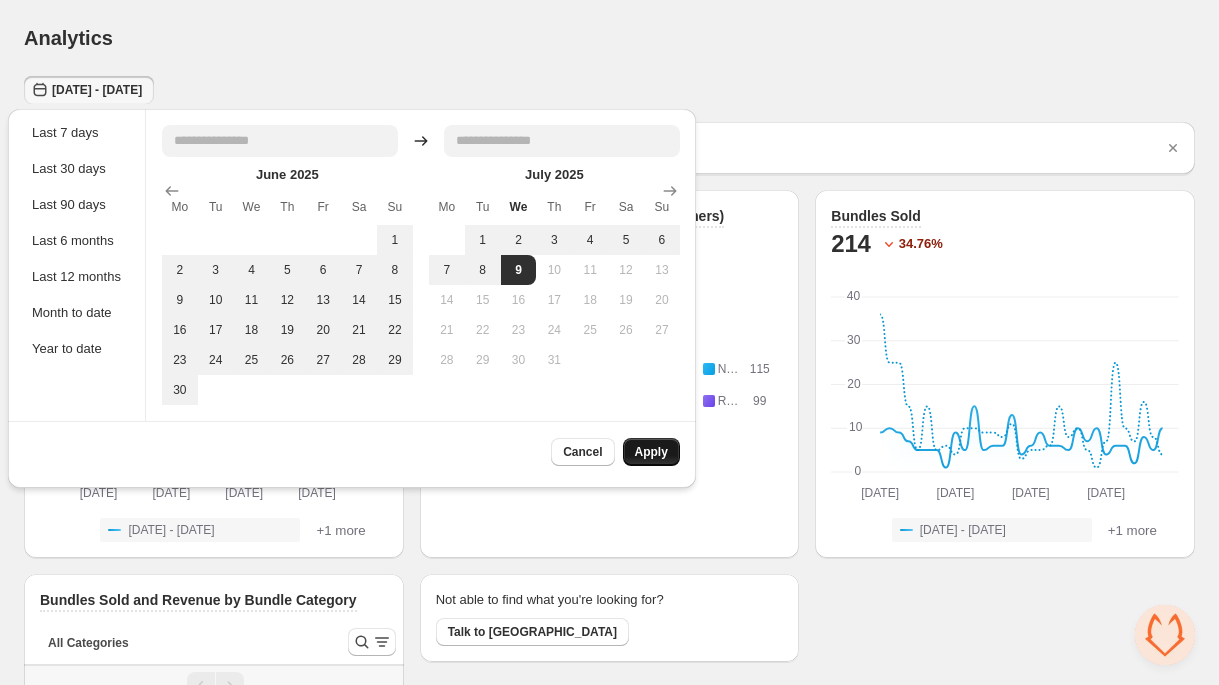 click on "Apply" at bounding box center [651, 452] 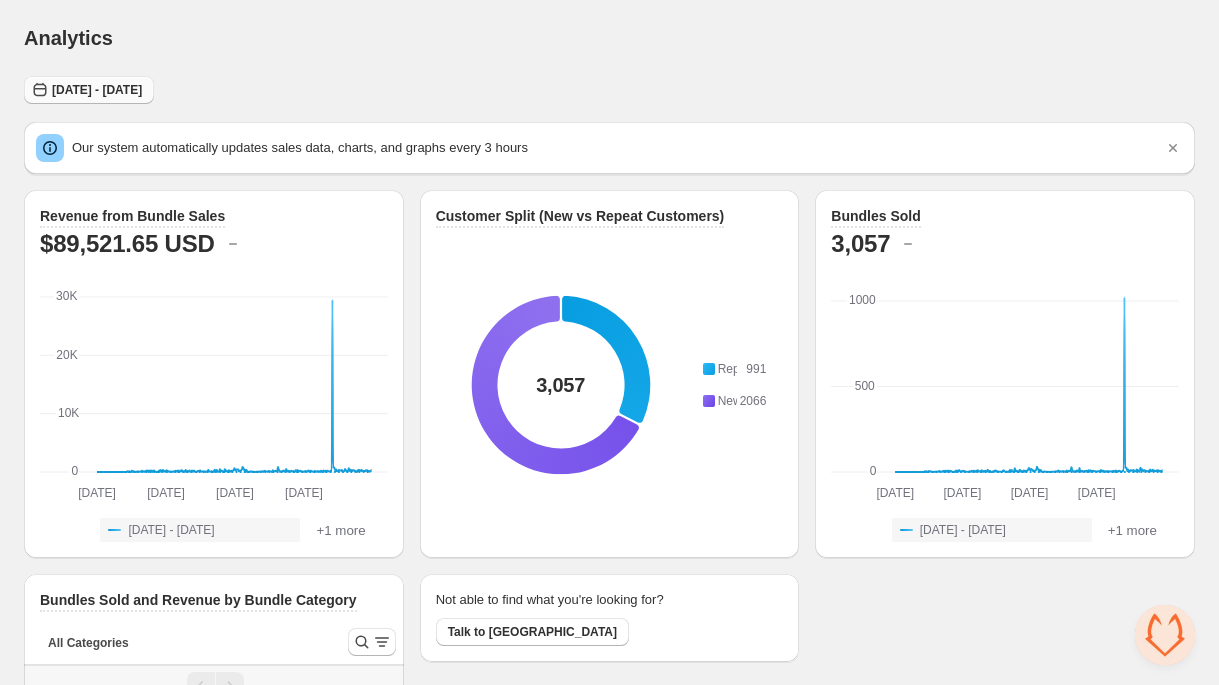 click on "Wed May 01 2024 - Wed Jul 09 2025" at bounding box center [89, 90] 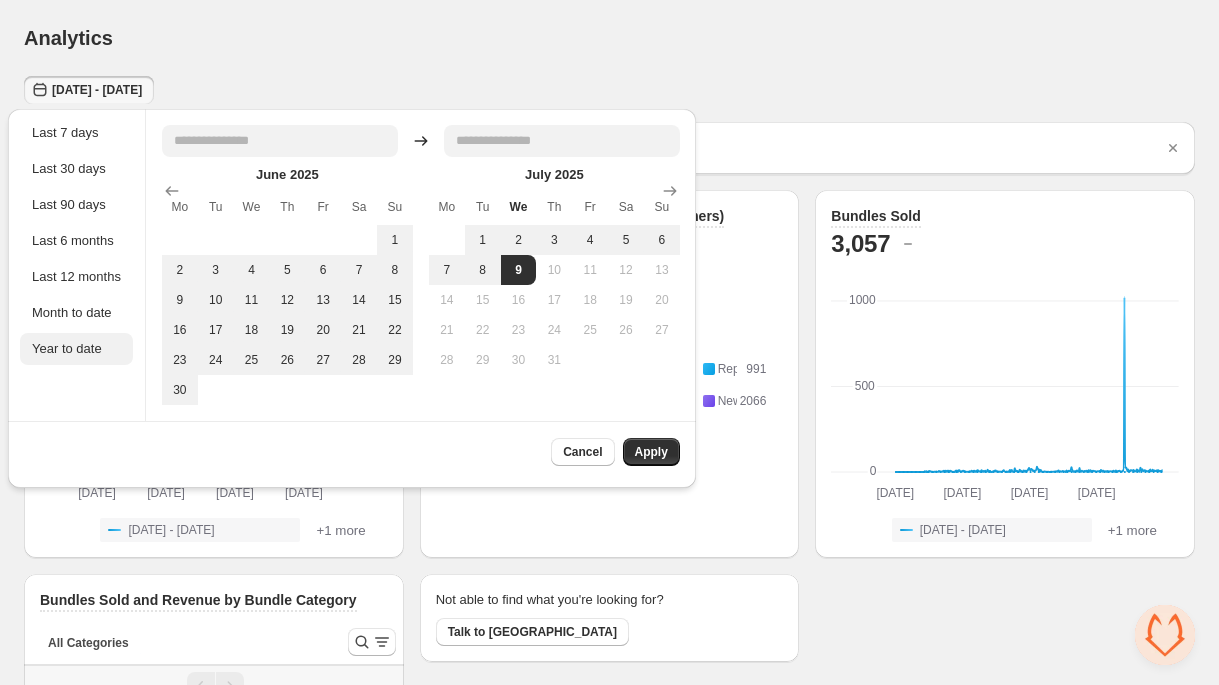 click on "Year to date" at bounding box center (76, 349) 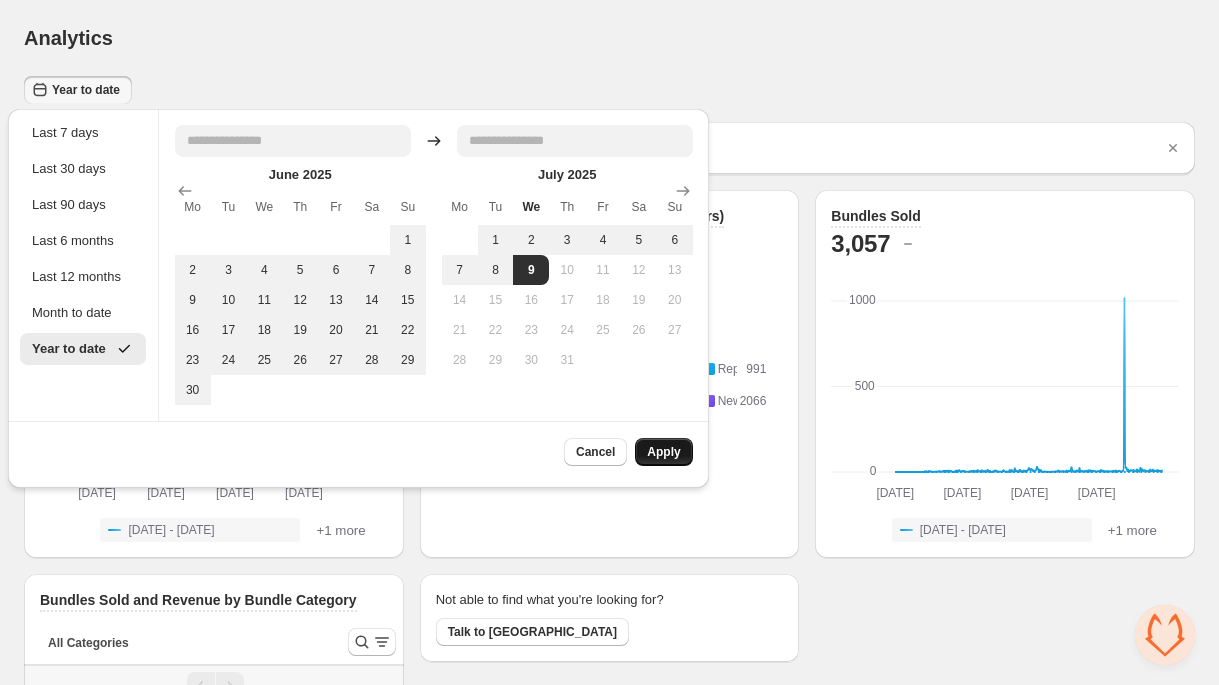 click on "Apply" at bounding box center (663, 452) 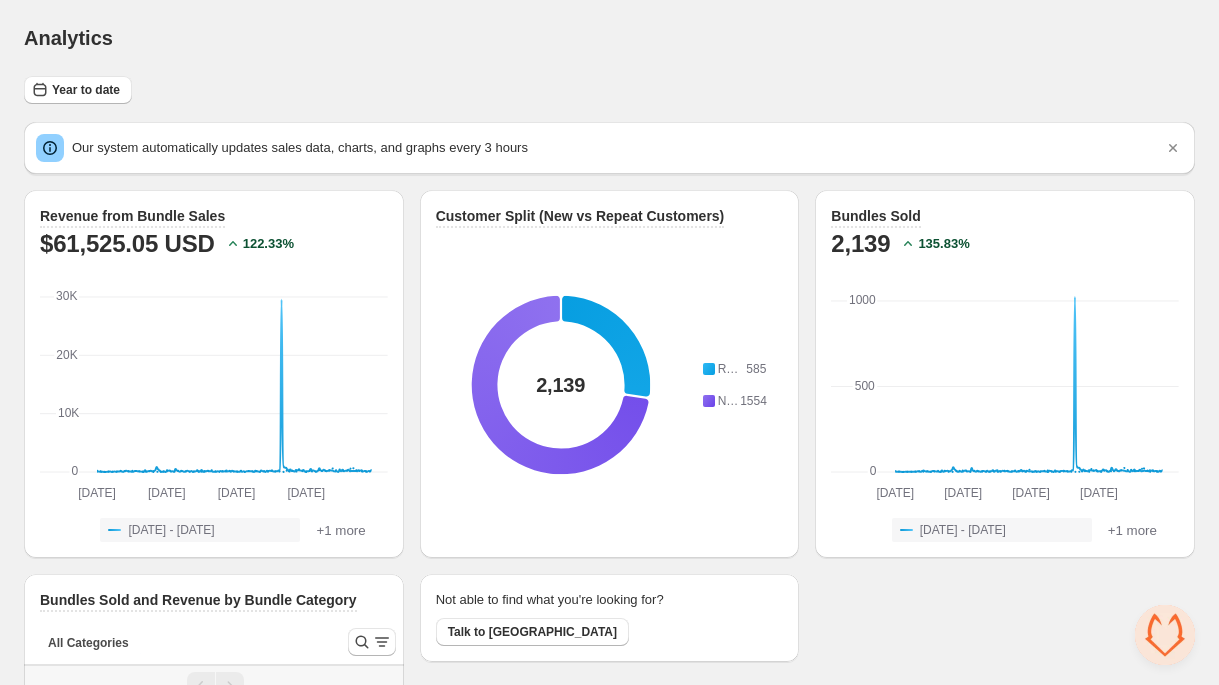 click on "Our system automatically updates sales data, charts, and graphs every 3 hours" at bounding box center (617, 148) 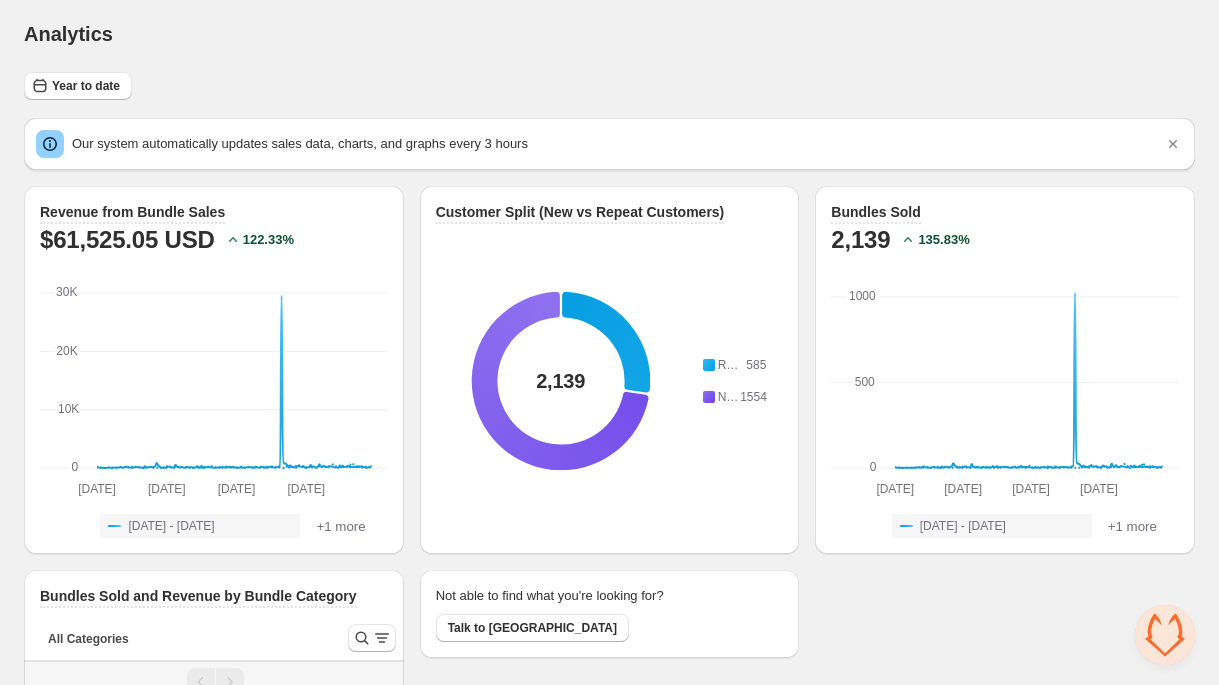scroll, scrollTop: 0, scrollLeft: 0, axis: both 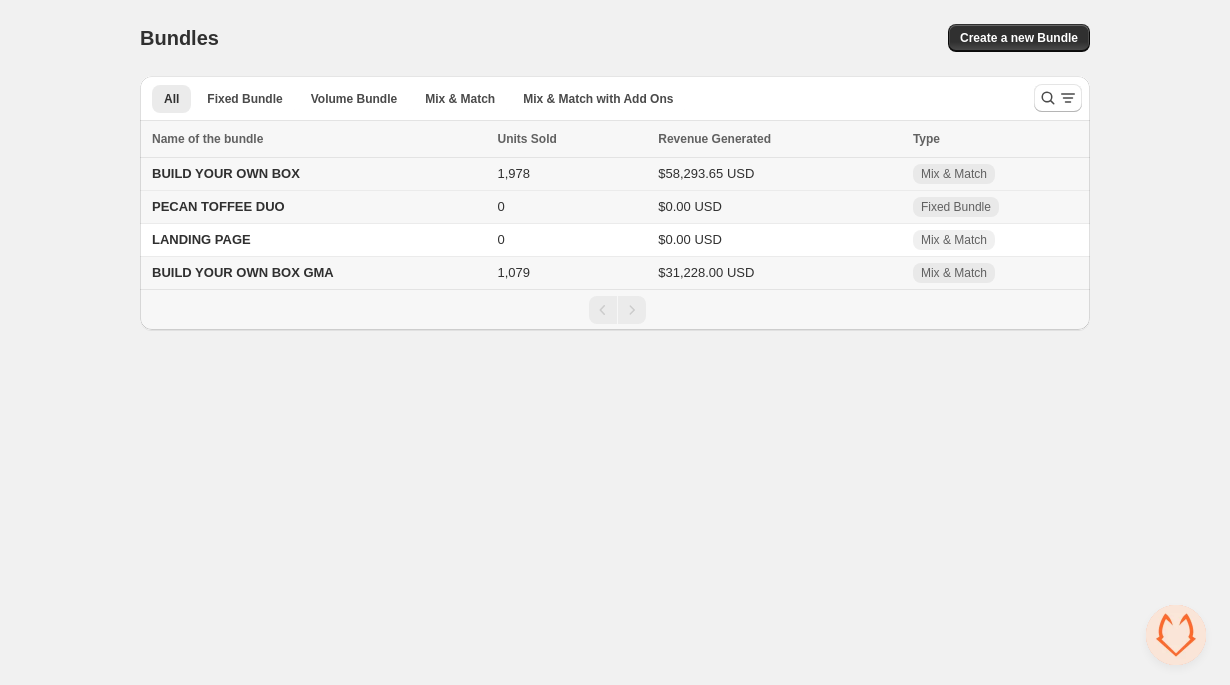 click on "BUILD YOUR OWN BOX" at bounding box center (316, 174) 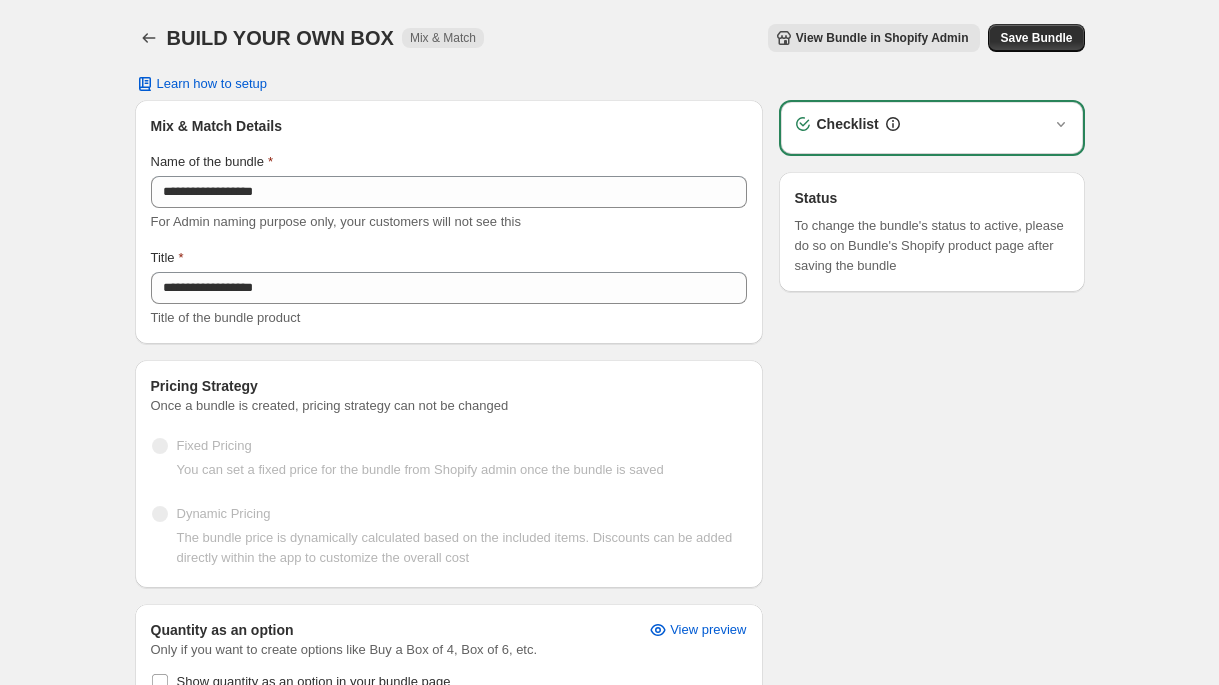 scroll, scrollTop: 0, scrollLeft: 0, axis: both 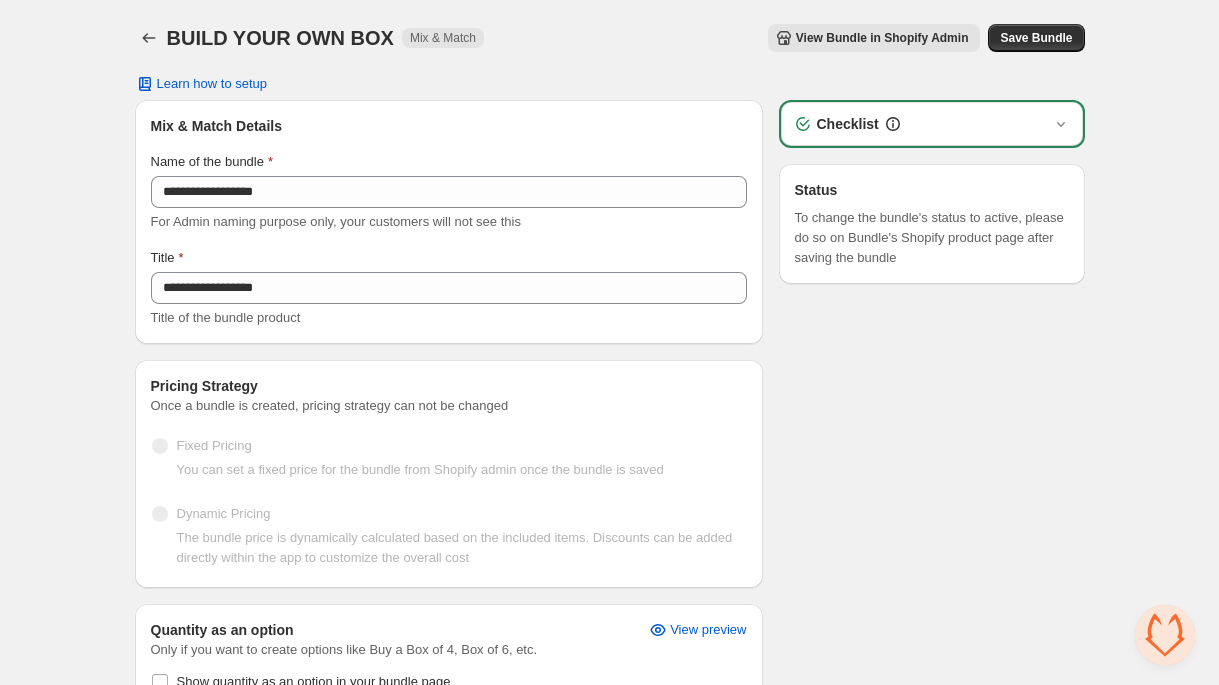 click on "Checklist" at bounding box center [932, 124] 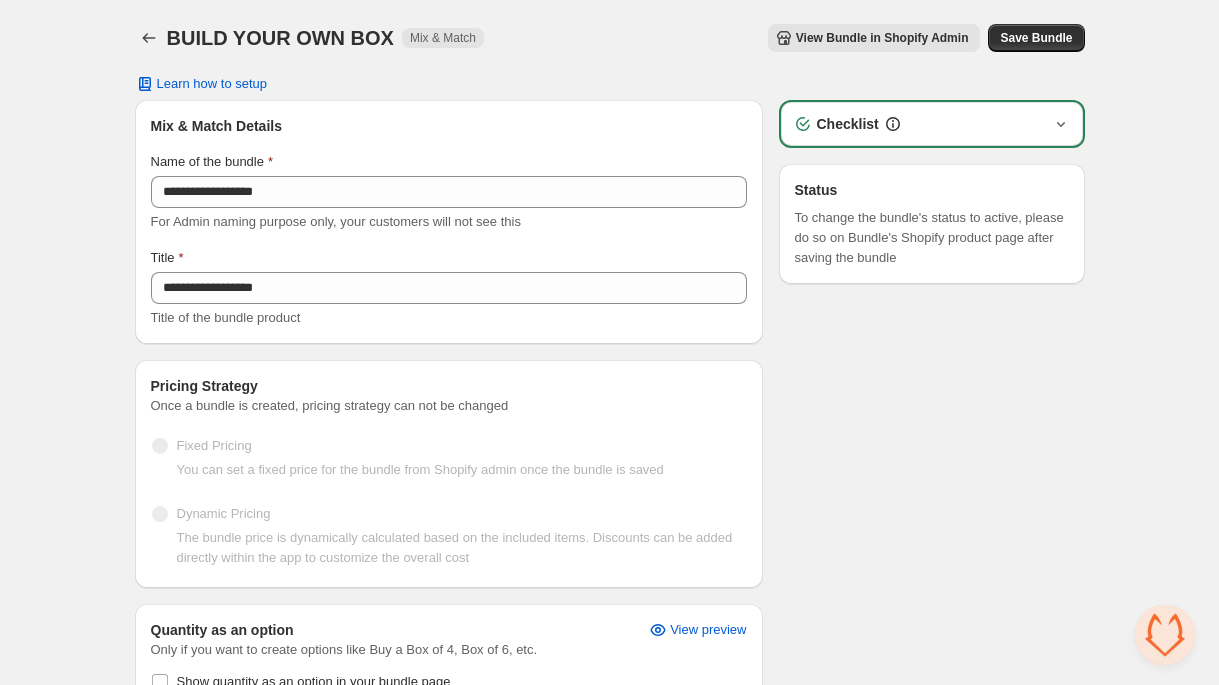 click 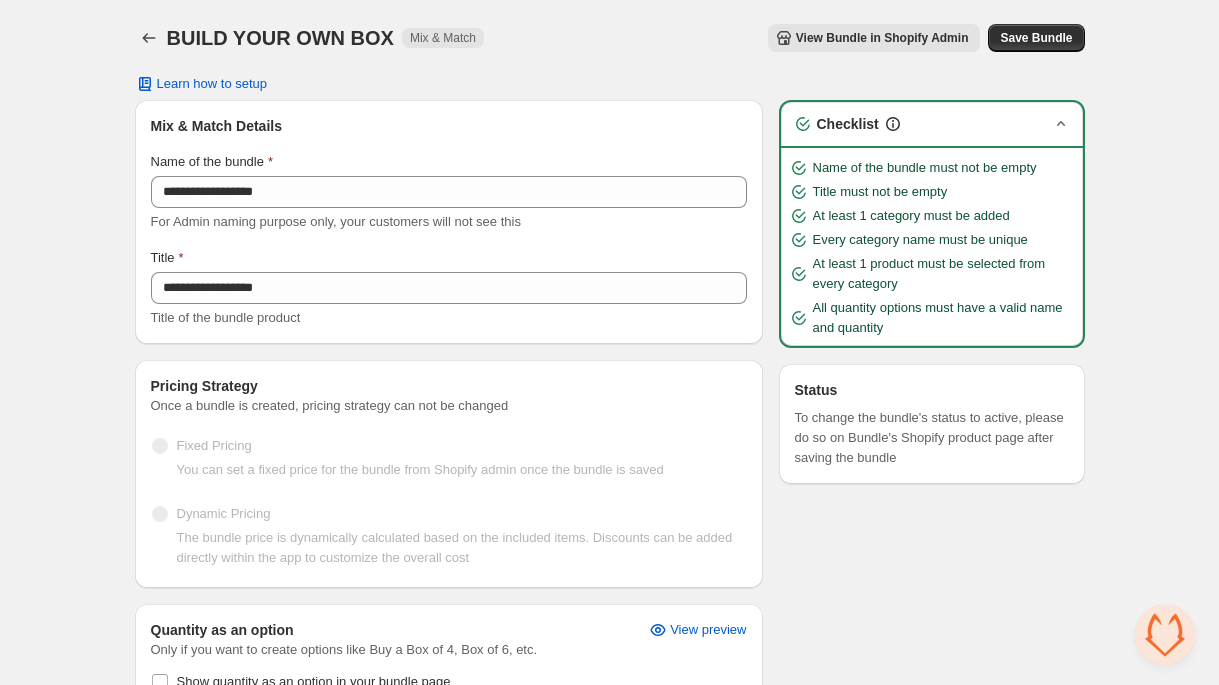 click 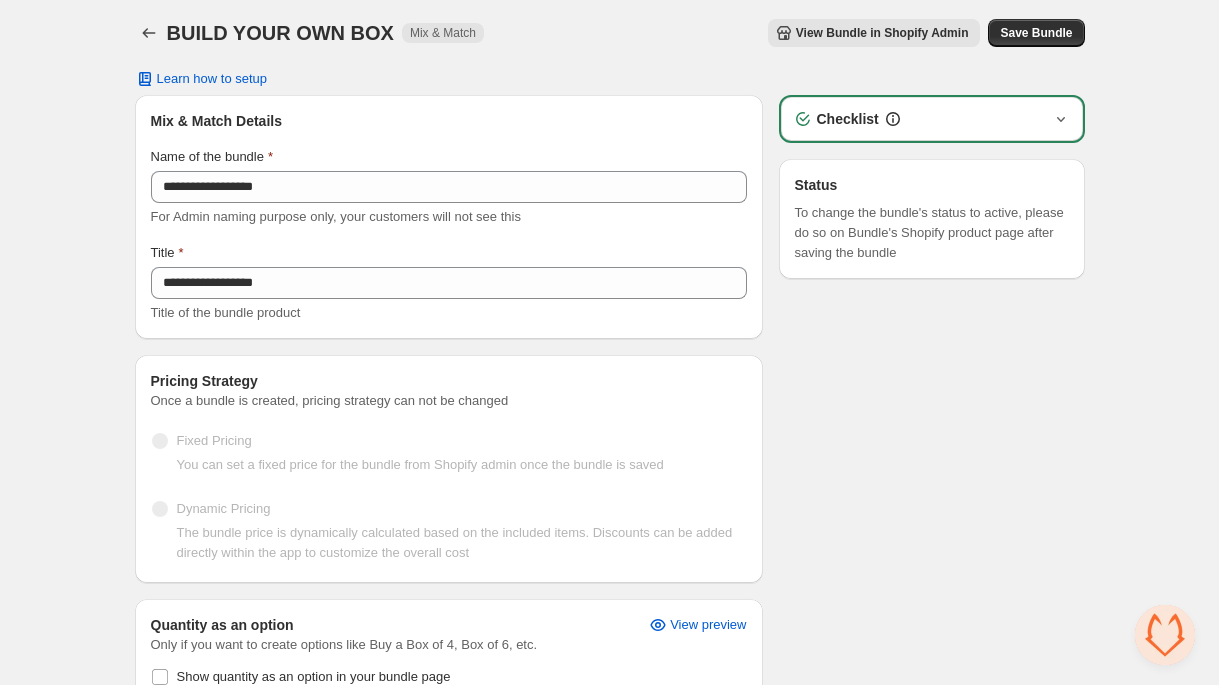 scroll, scrollTop: 0, scrollLeft: 0, axis: both 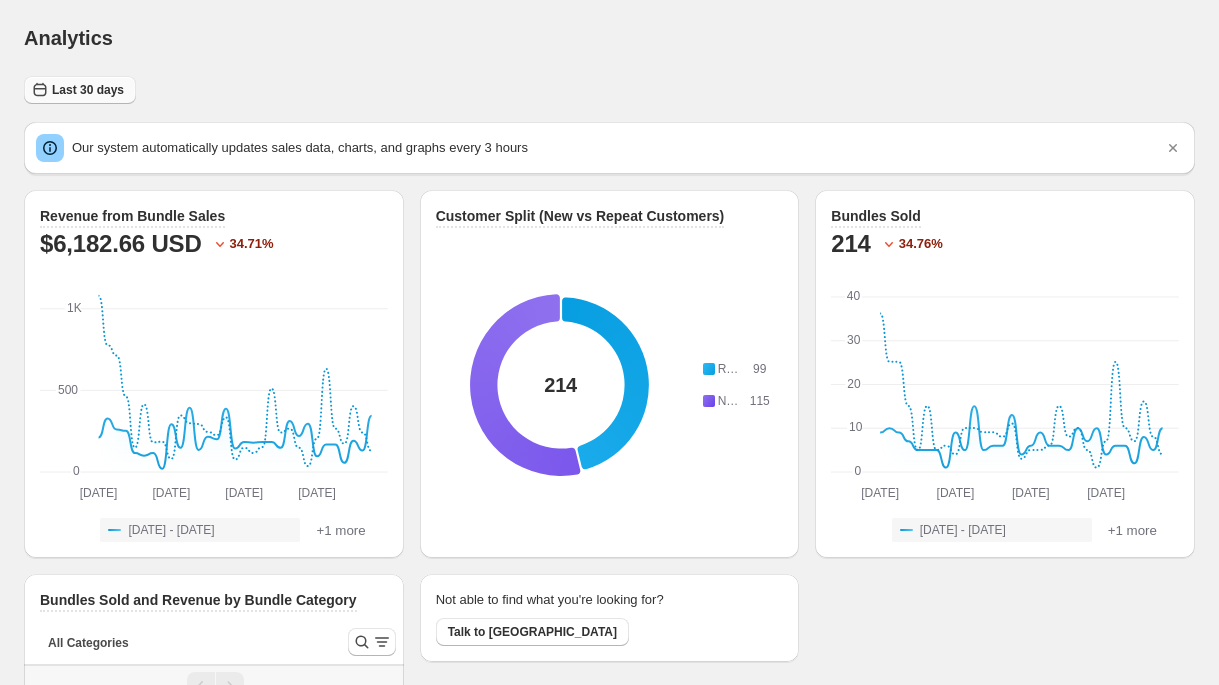 click on "Last 30 days" at bounding box center [88, 90] 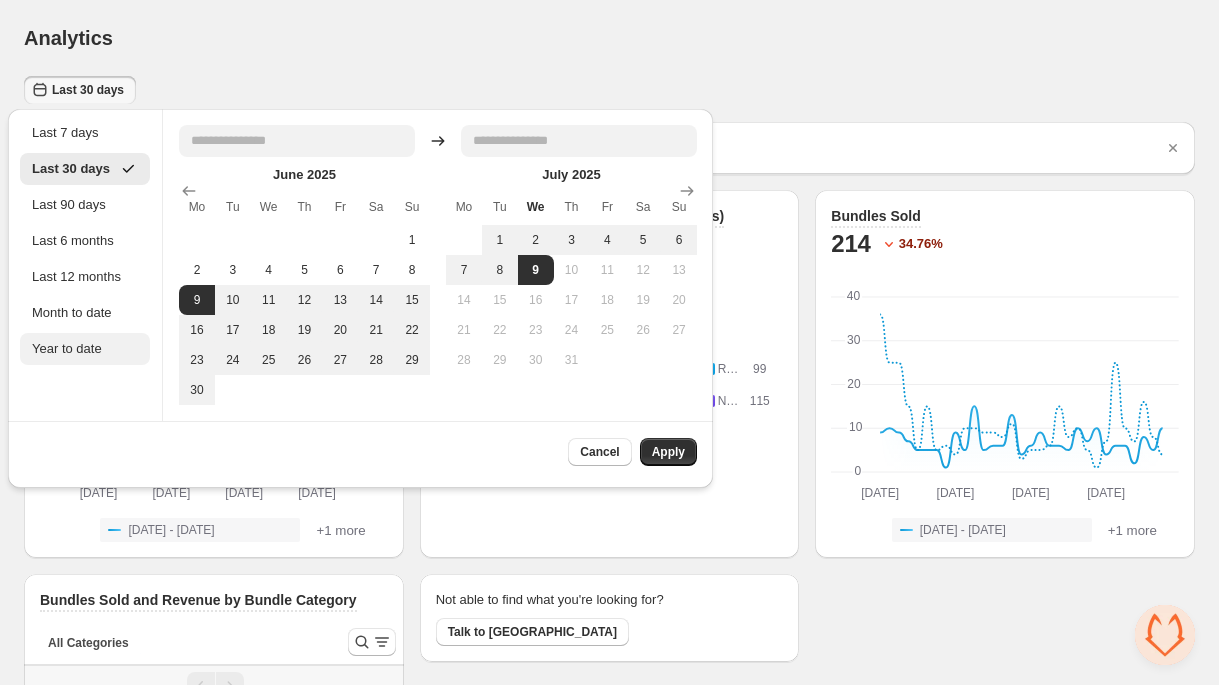 click on "Year to date" at bounding box center (85, 349) 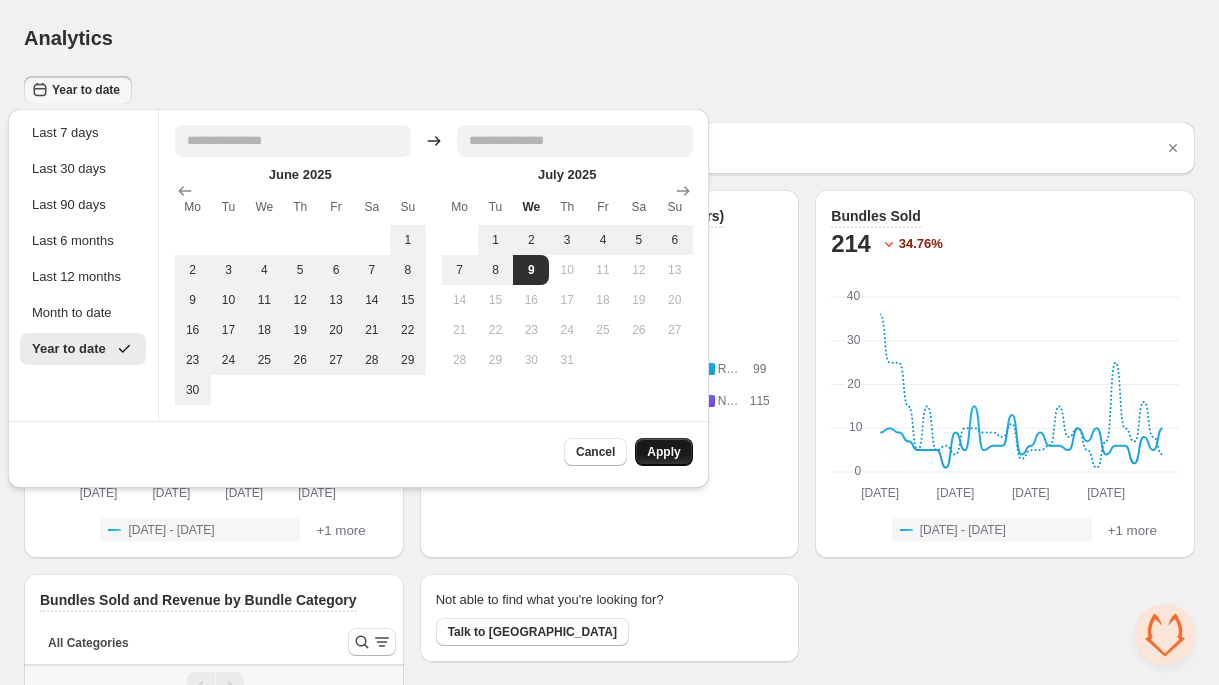 click on "Apply" at bounding box center [663, 452] 